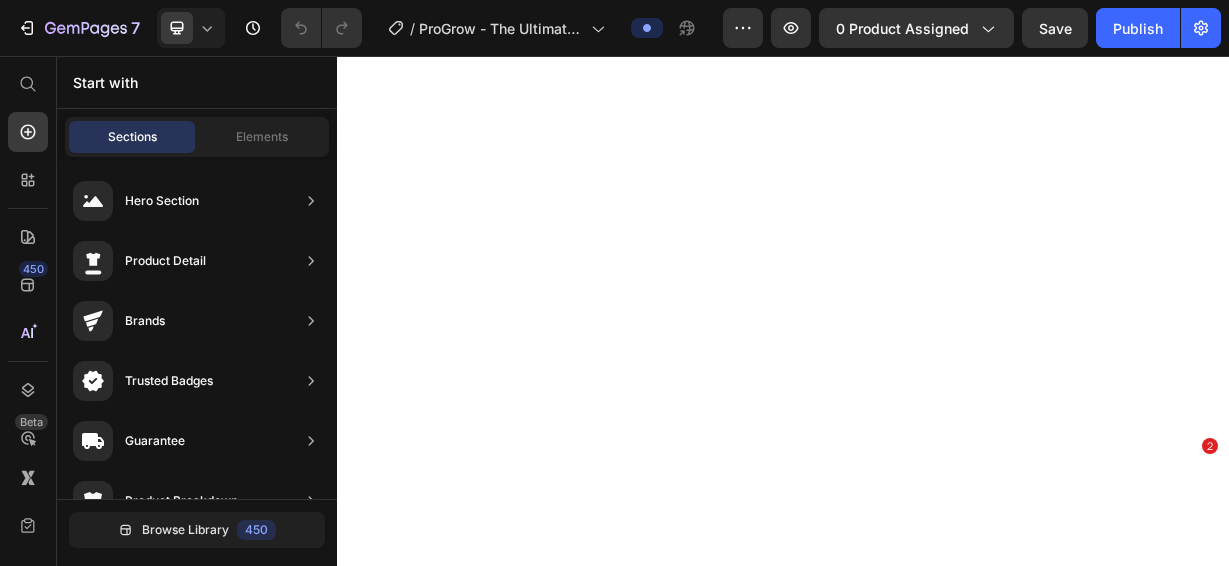 scroll, scrollTop: 0, scrollLeft: 0, axis: both 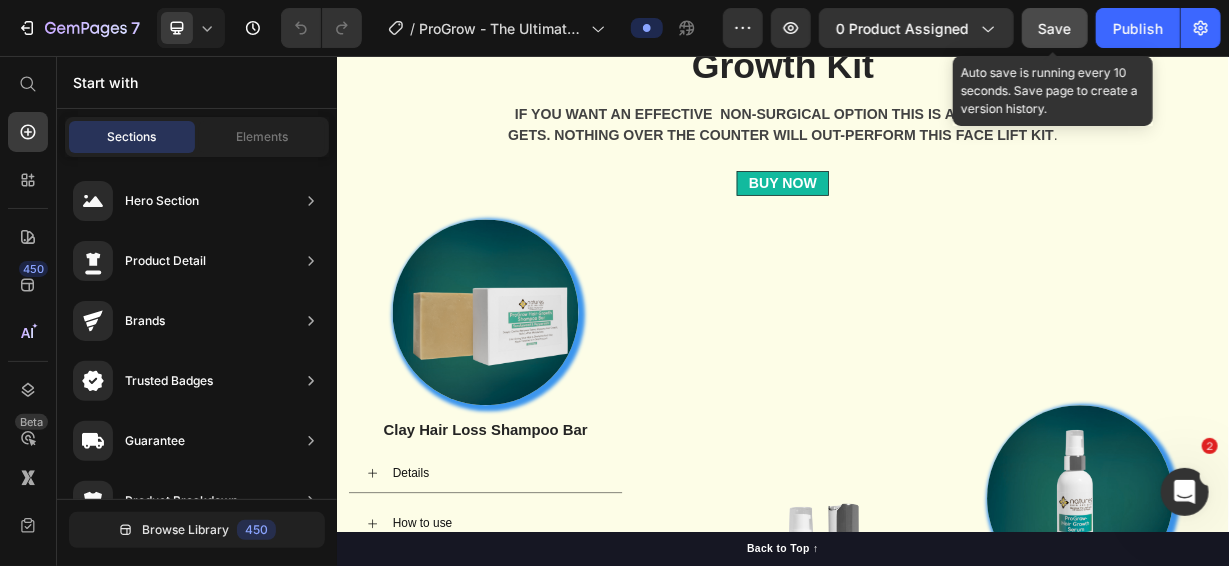 click on "Save" at bounding box center (1055, 28) 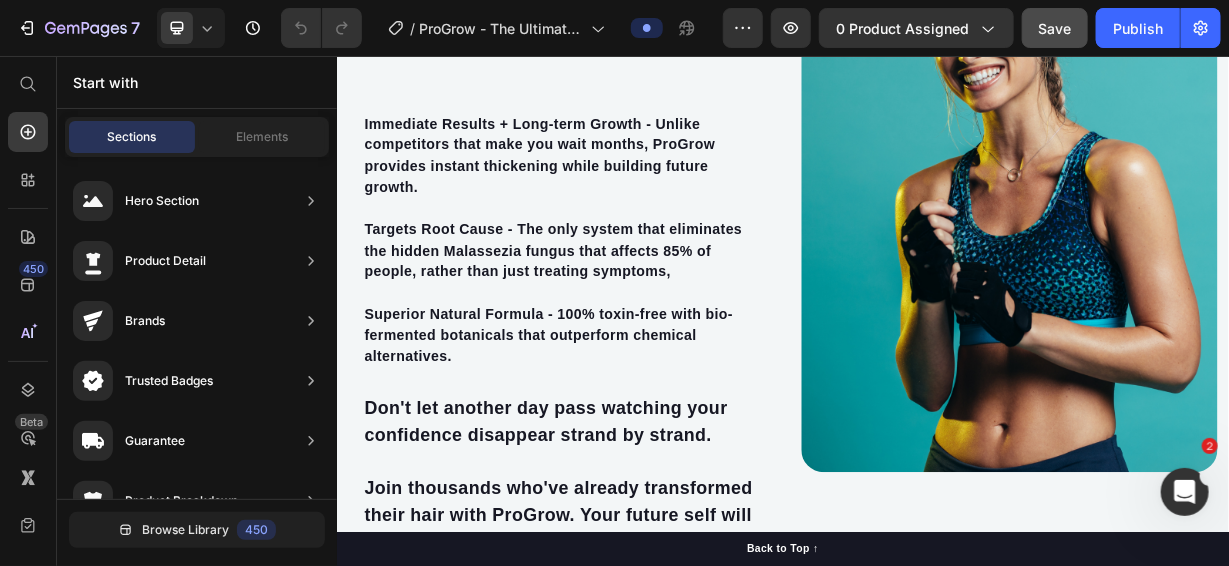 scroll, scrollTop: 5699, scrollLeft: 0, axis: vertical 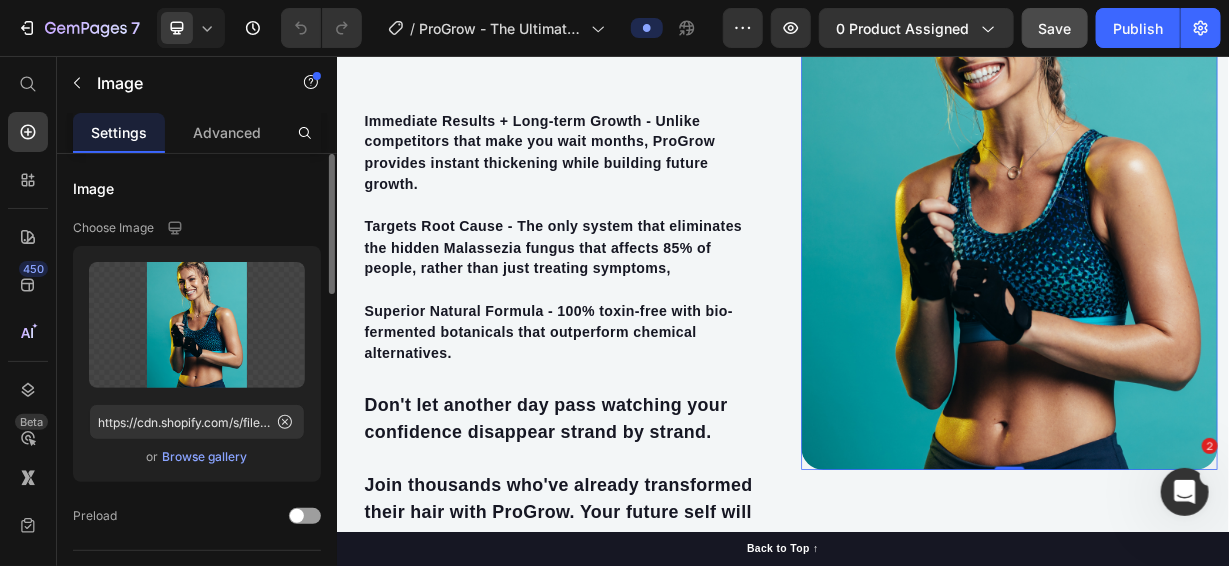 click on "Browse gallery" at bounding box center (205, 457) 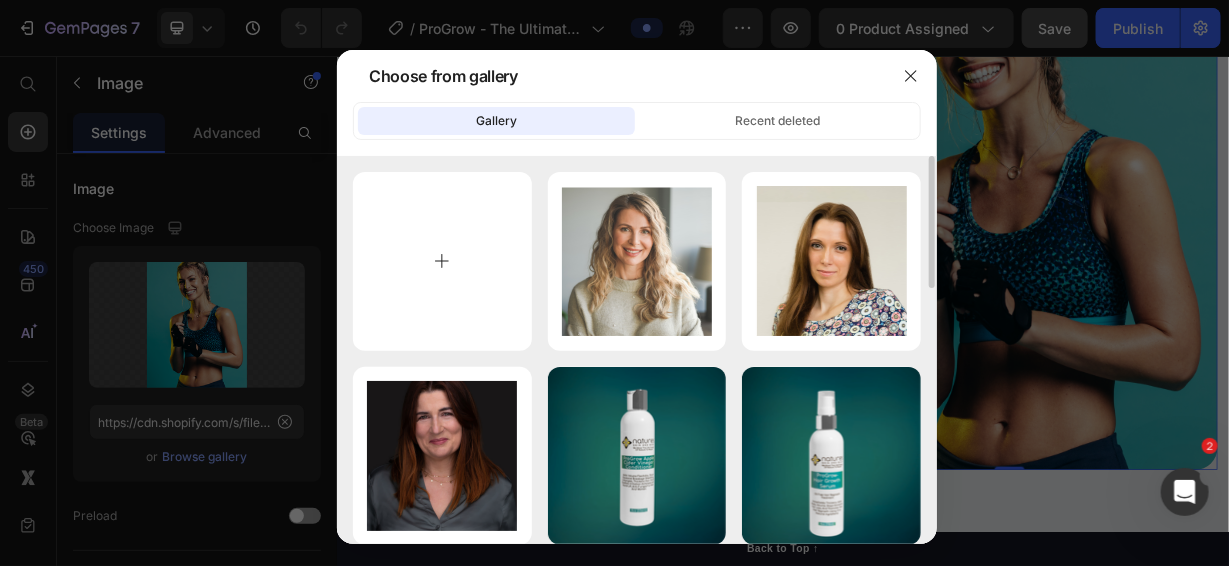 click at bounding box center [442, 261] 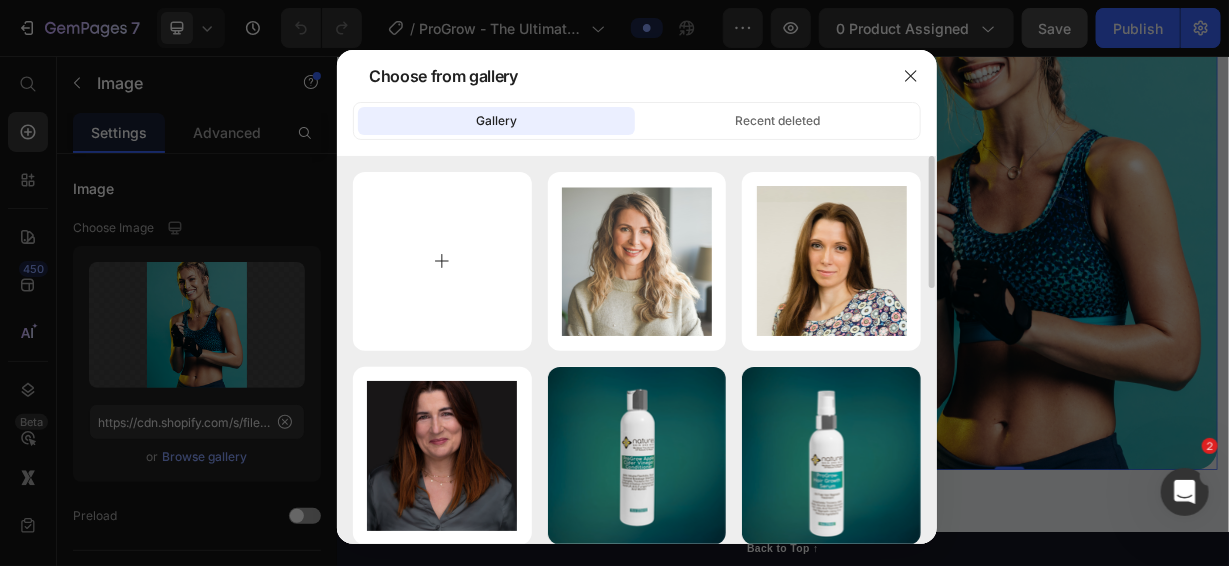type on "C:\fakepath\Vitamin C Co-factors (from fresh organic citrus fruits) (10).png" 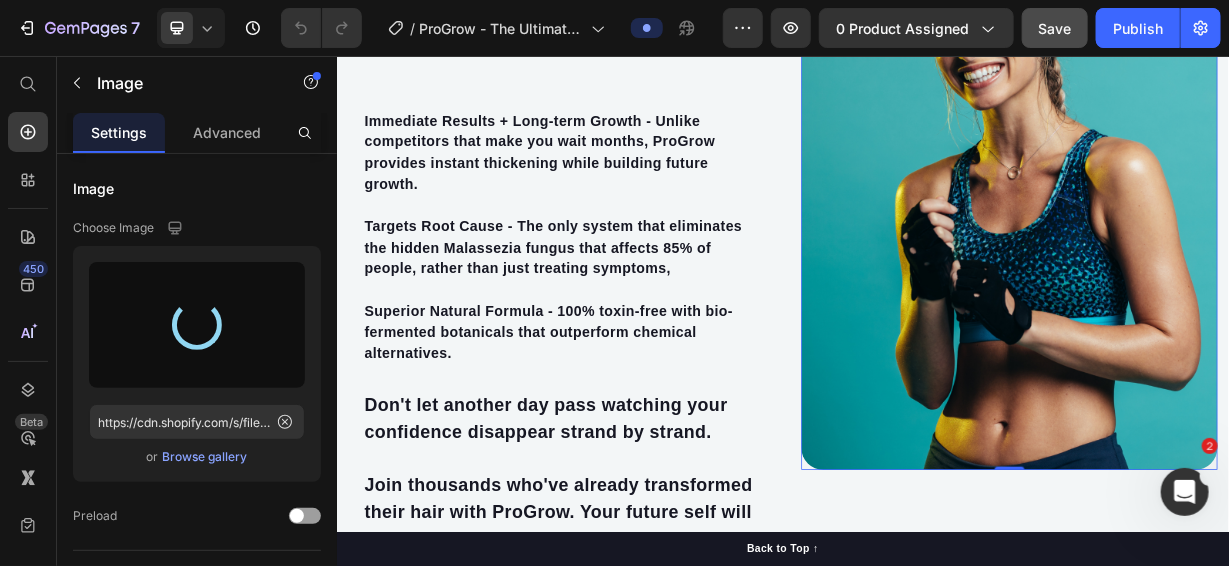 type on "https://cdn.shopify.com/s/files/1/1097/2858/files/gempages_554715468074583280-dd49d70b-e56a-4246-b685-f7737ae73ad4.png" 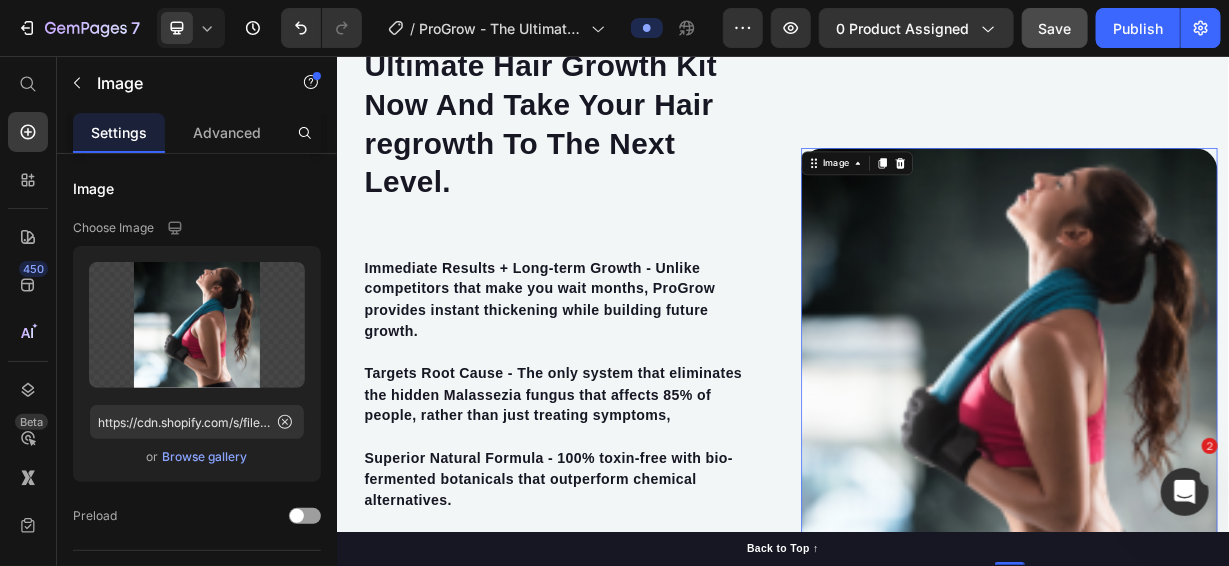 scroll, scrollTop: 5500, scrollLeft: 0, axis: vertical 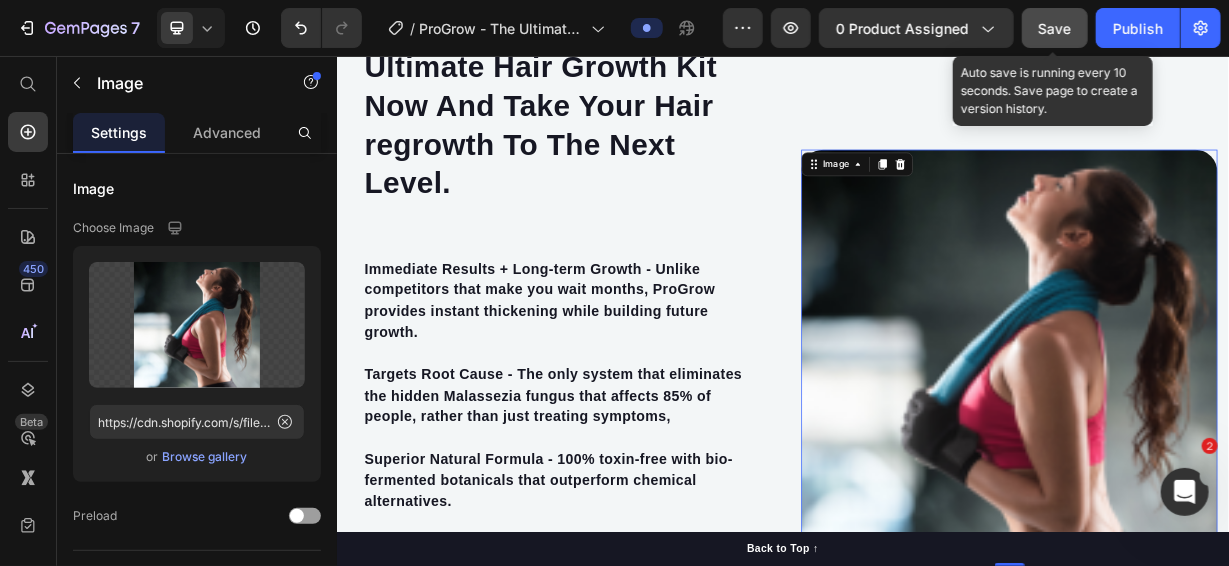 click on "Save" 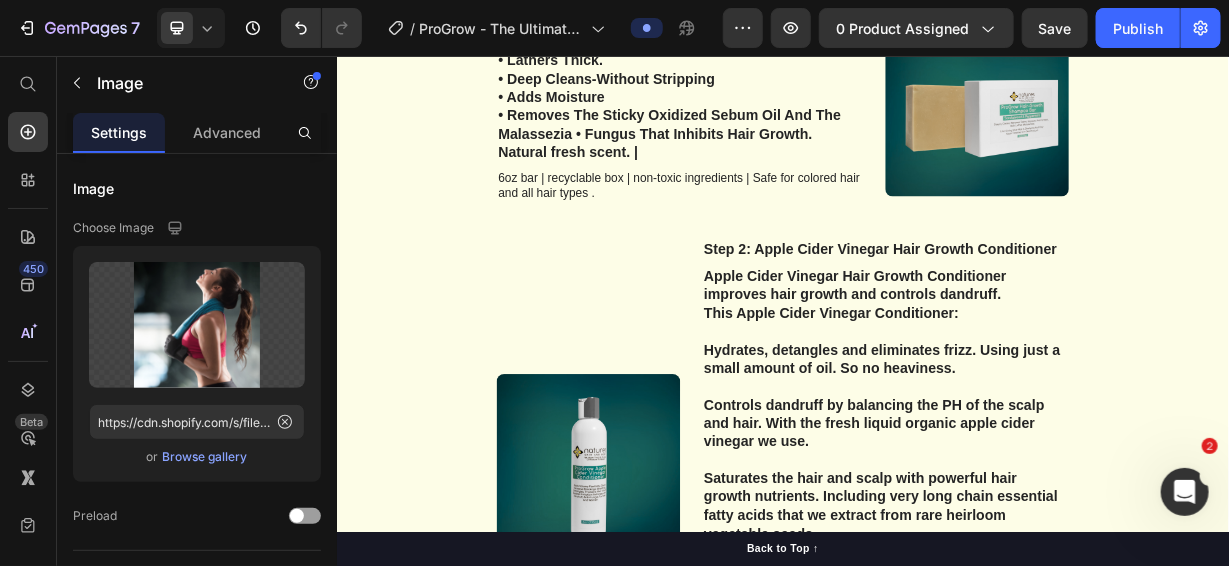 scroll, scrollTop: 6800, scrollLeft: 0, axis: vertical 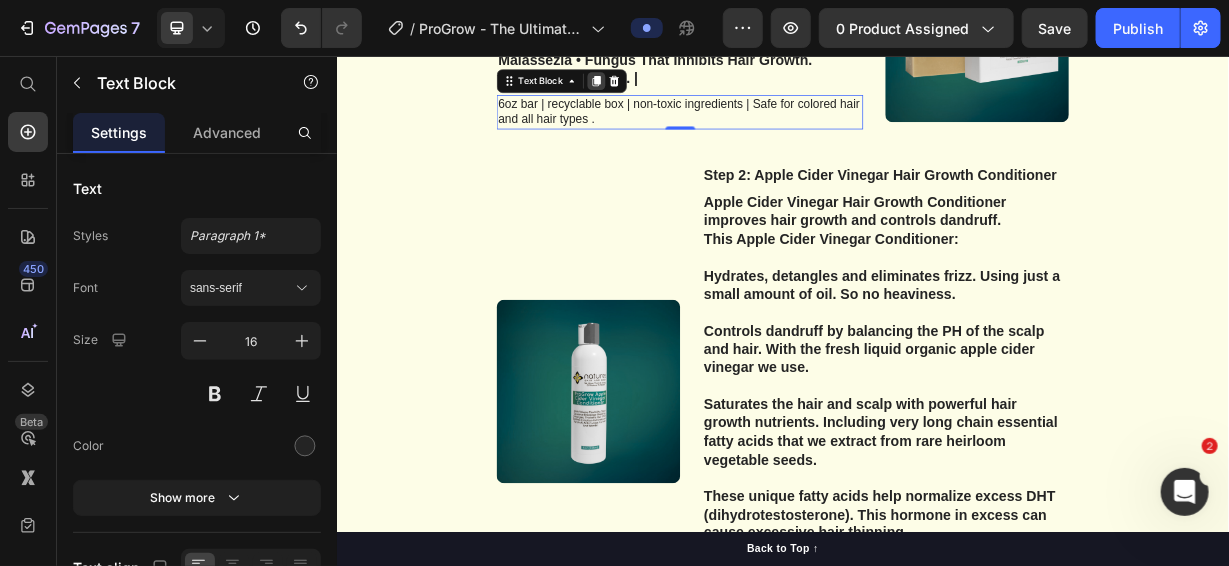 click 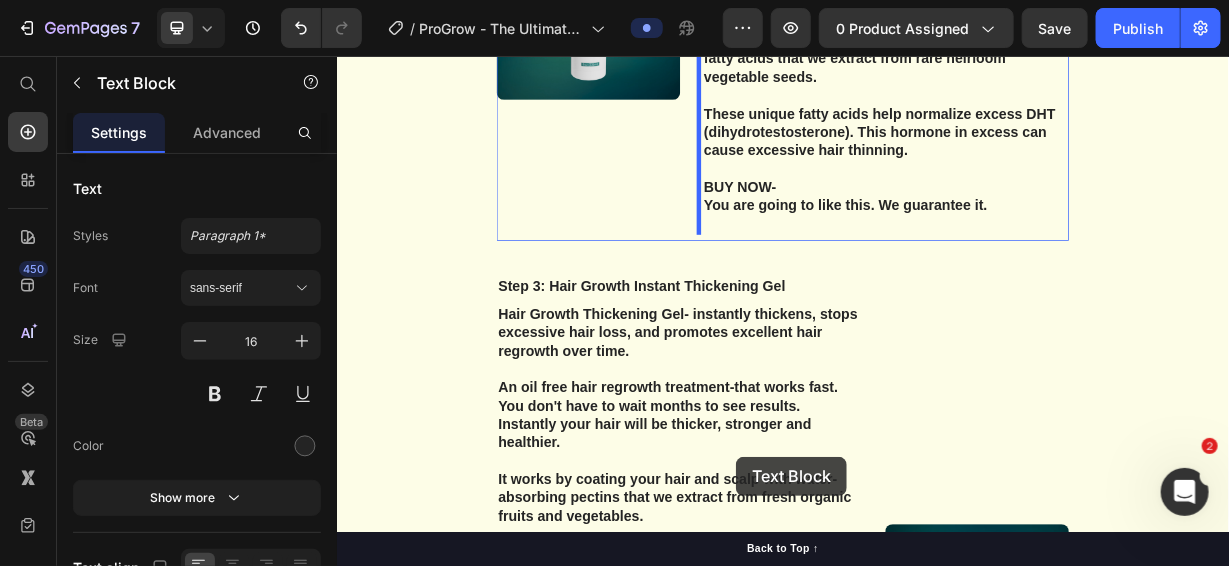 scroll, scrollTop: 7520, scrollLeft: 0, axis: vertical 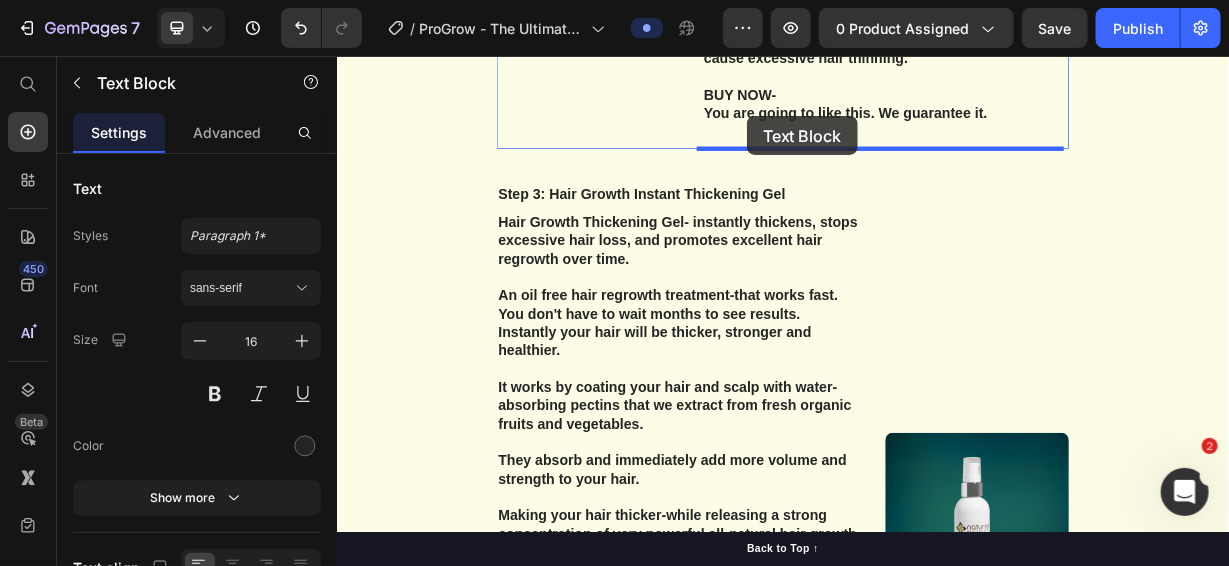 drag, startPoint x: 604, startPoint y: 172, endPoint x: 887, endPoint y: 136, distance: 285.28058 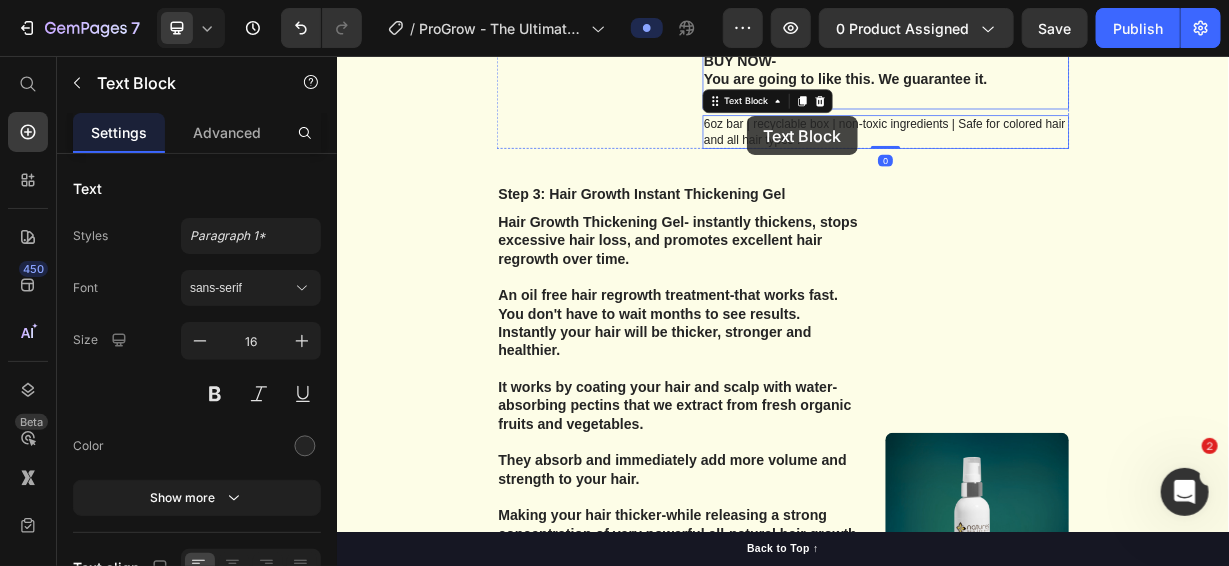 scroll, scrollTop: 7473, scrollLeft: 0, axis: vertical 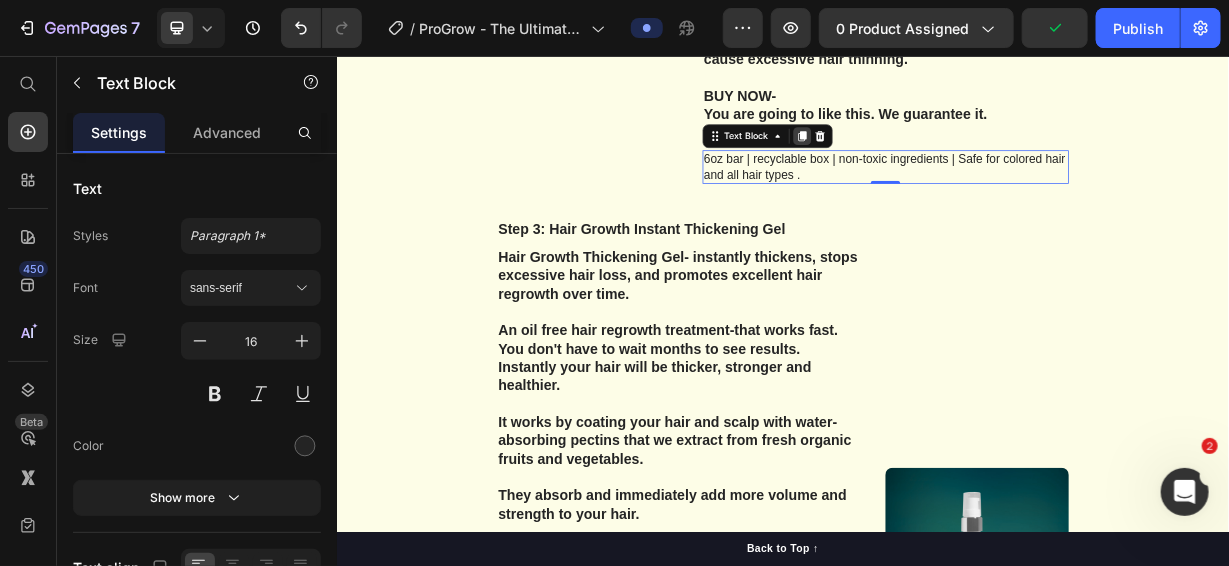 click 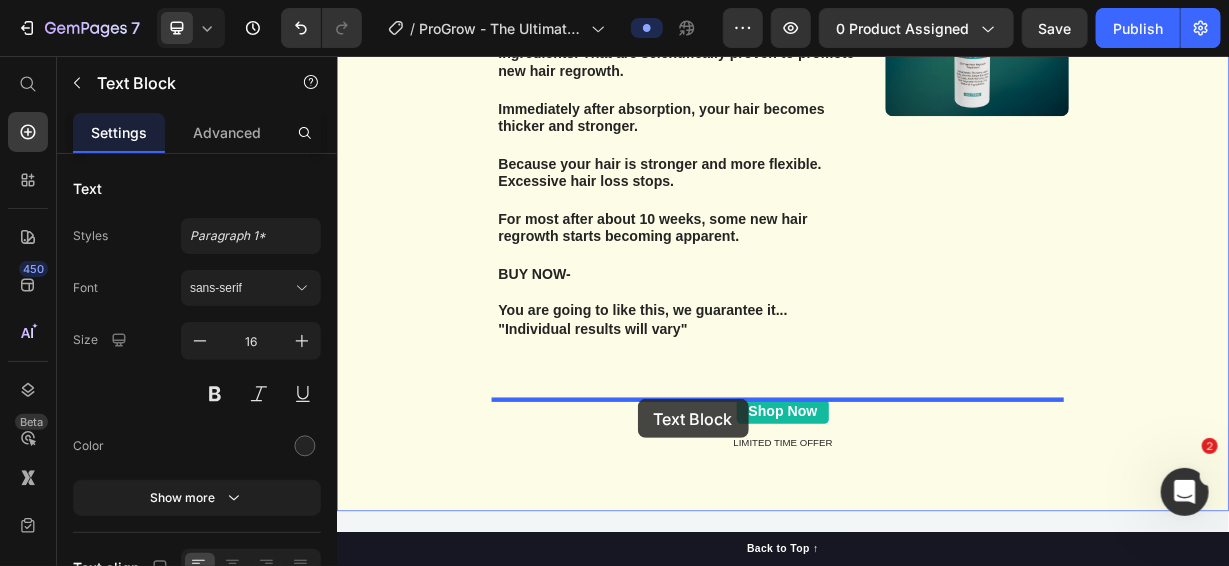 scroll, scrollTop: 8250, scrollLeft: 0, axis: vertical 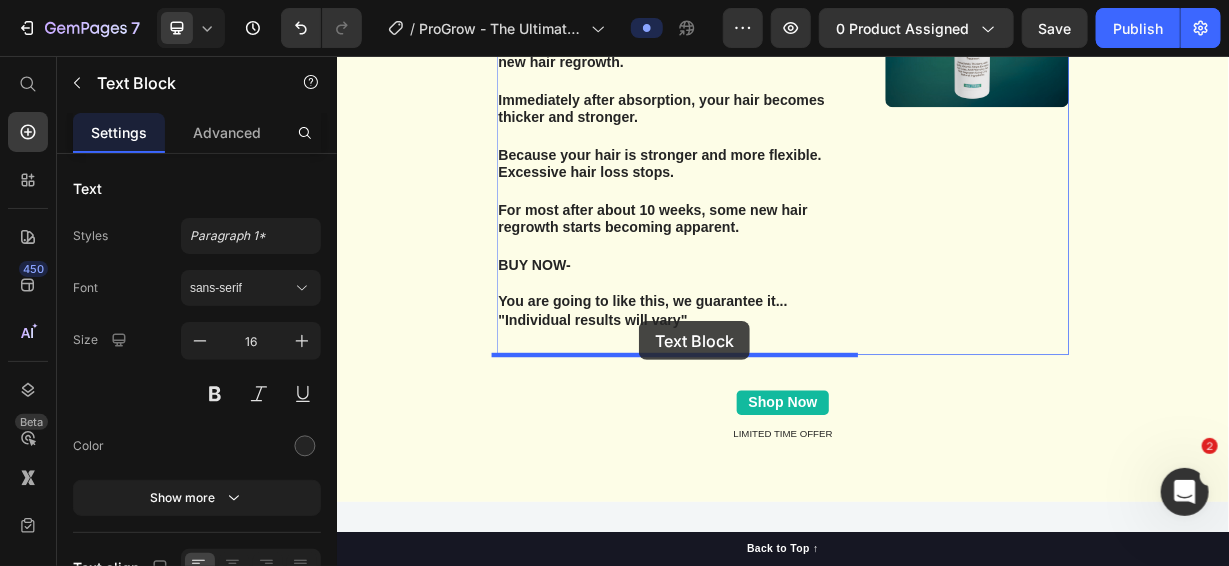 drag, startPoint x: 866, startPoint y: 211, endPoint x: 742, endPoint y: 412, distance: 236.17155 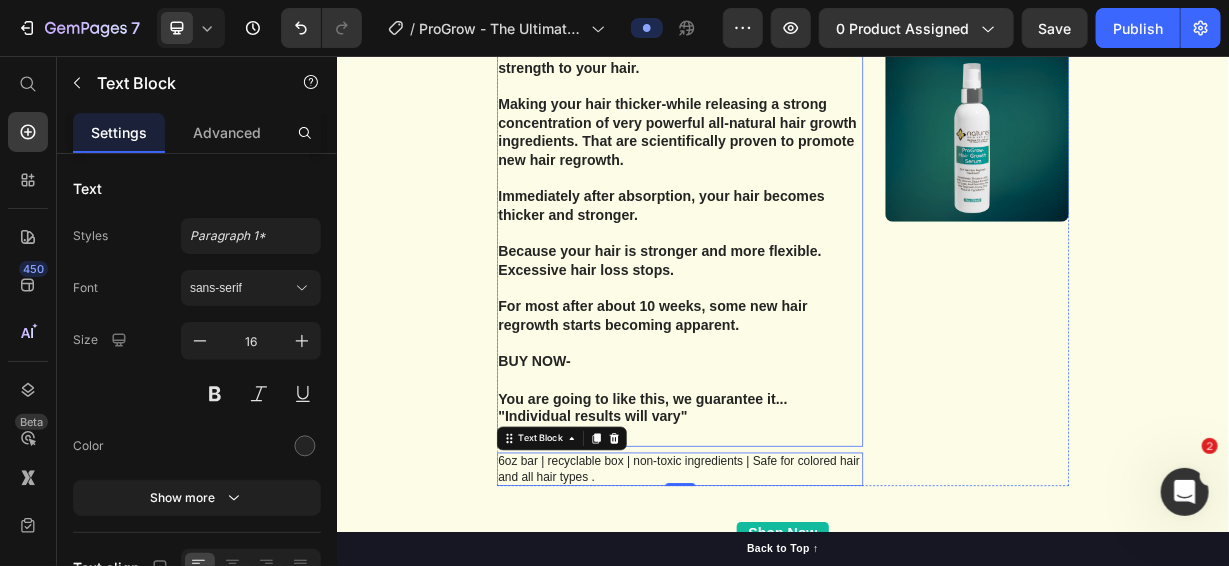 scroll, scrollTop: 8204, scrollLeft: 0, axis: vertical 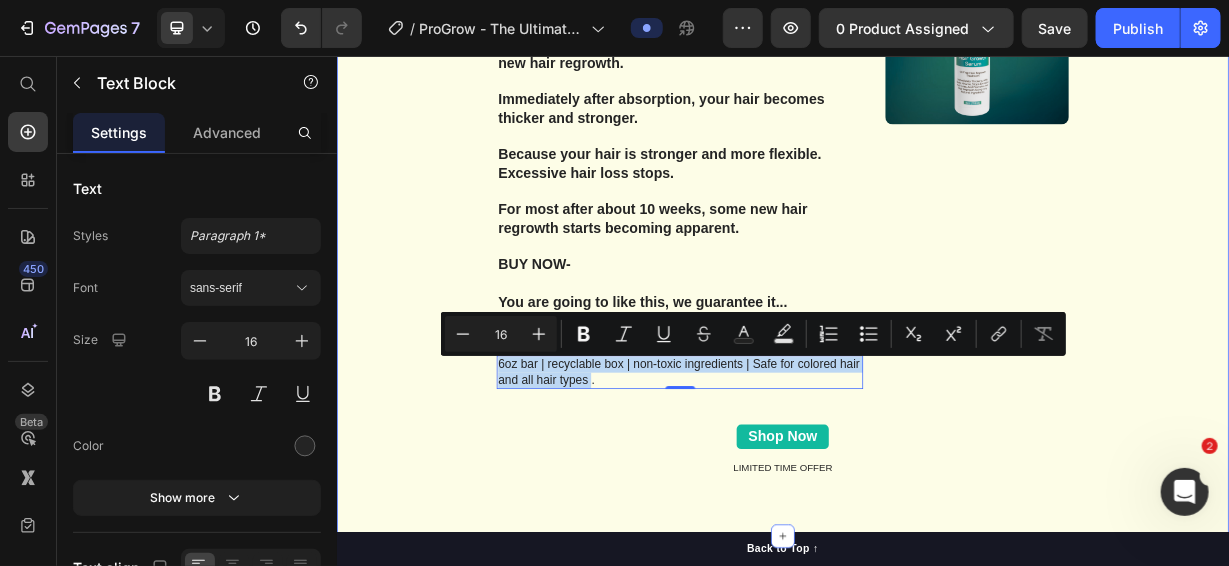 drag, startPoint x: 671, startPoint y: 494, endPoint x: 534, endPoint y: 469, distance: 139.26234 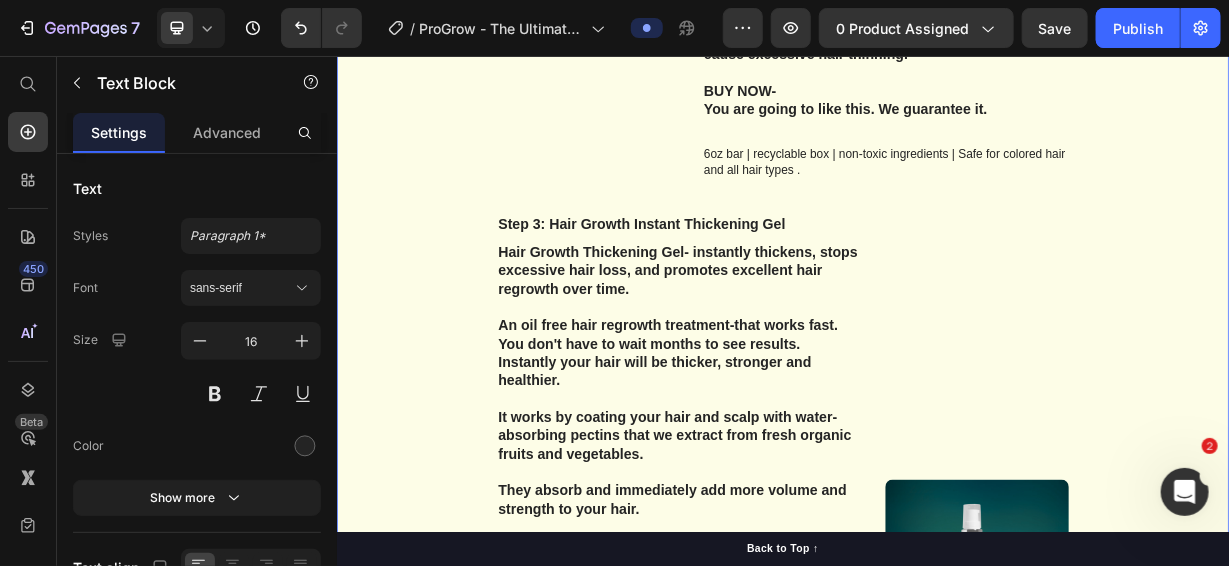 scroll, scrollTop: 7404, scrollLeft: 0, axis: vertical 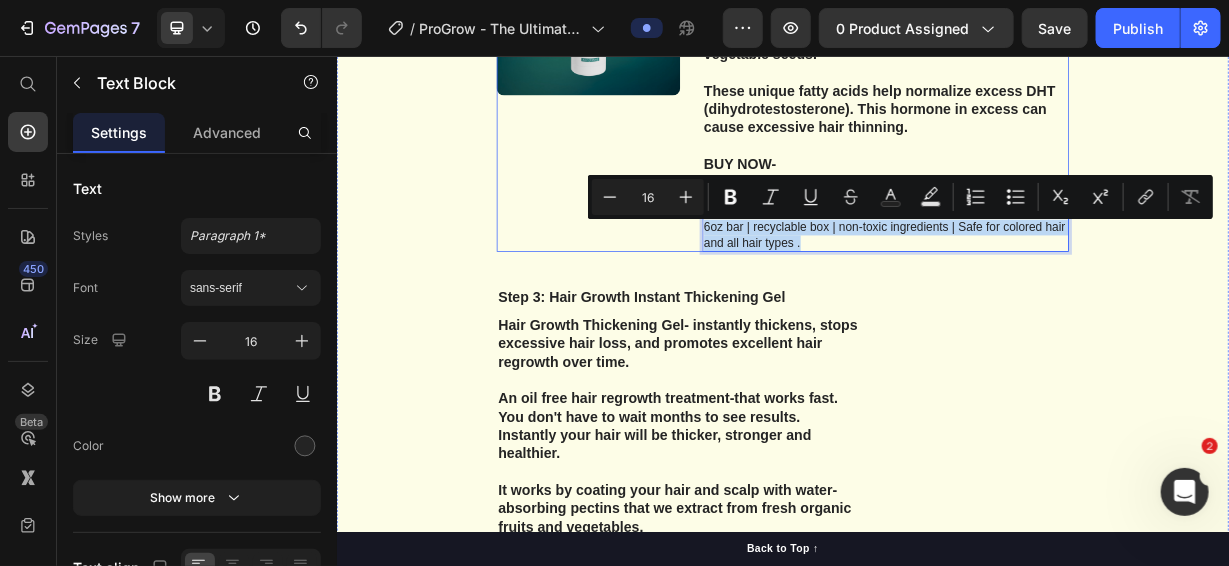 drag, startPoint x: 954, startPoint y: 305, endPoint x: 819, endPoint y: 284, distance: 136.62357 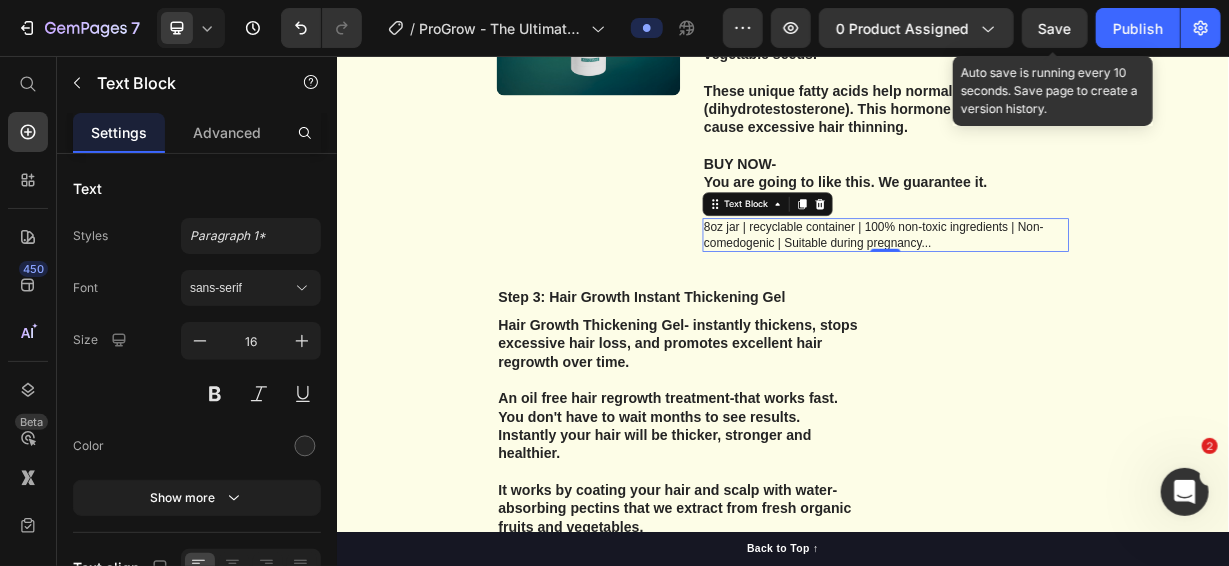 click on "Save" at bounding box center (1055, 28) 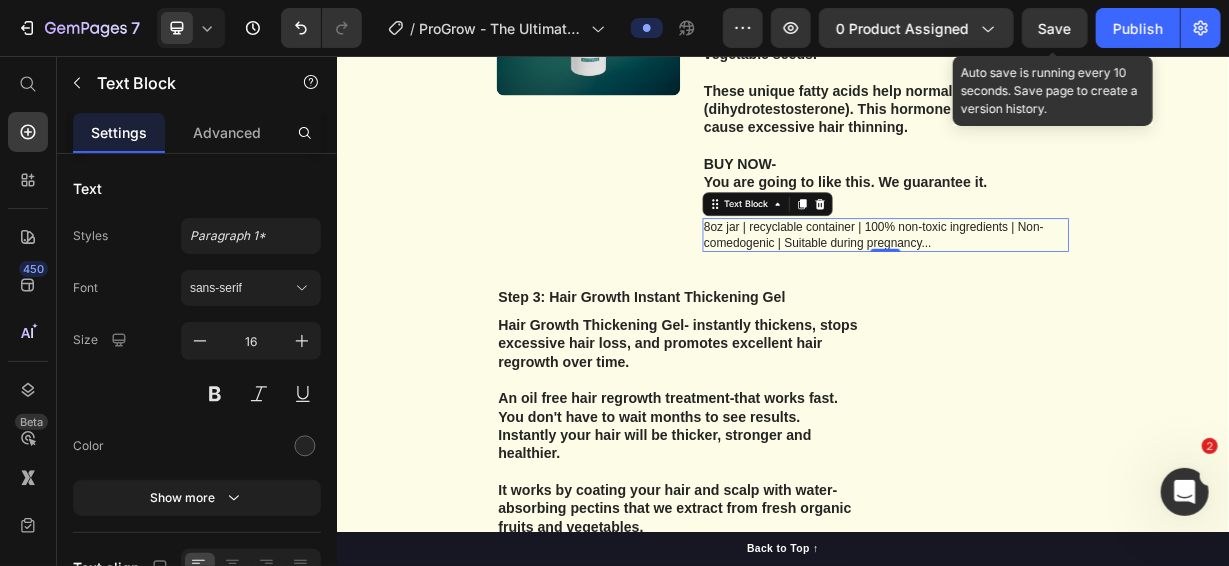 click on "Save" at bounding box center [1055, 28] 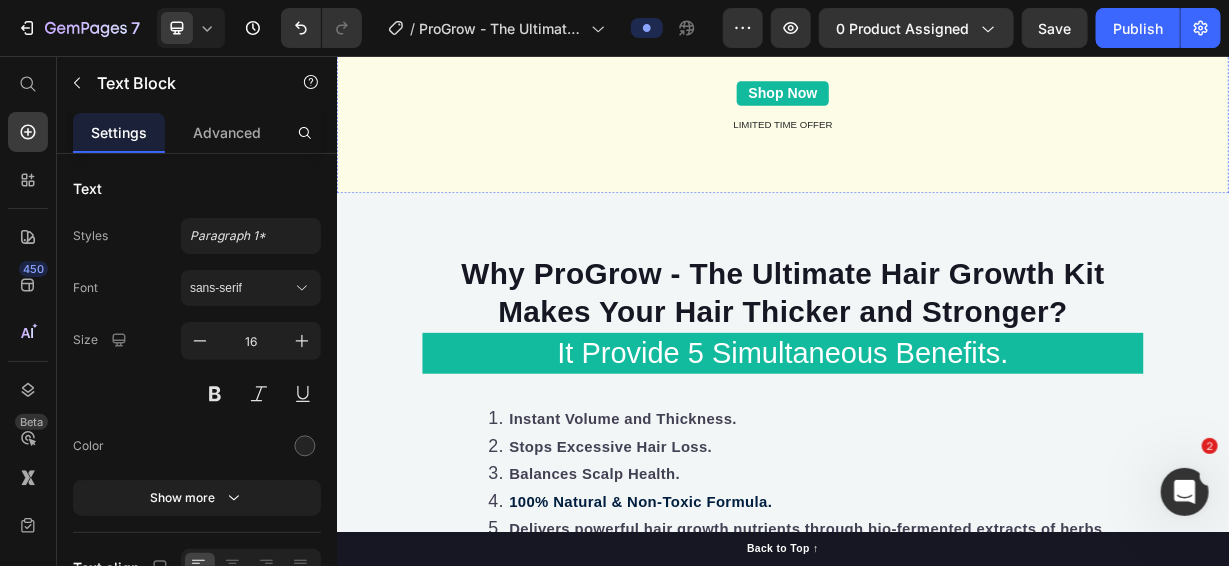 scroll, scrollTop: 8781, scrollLeft: 0, axis: vertical 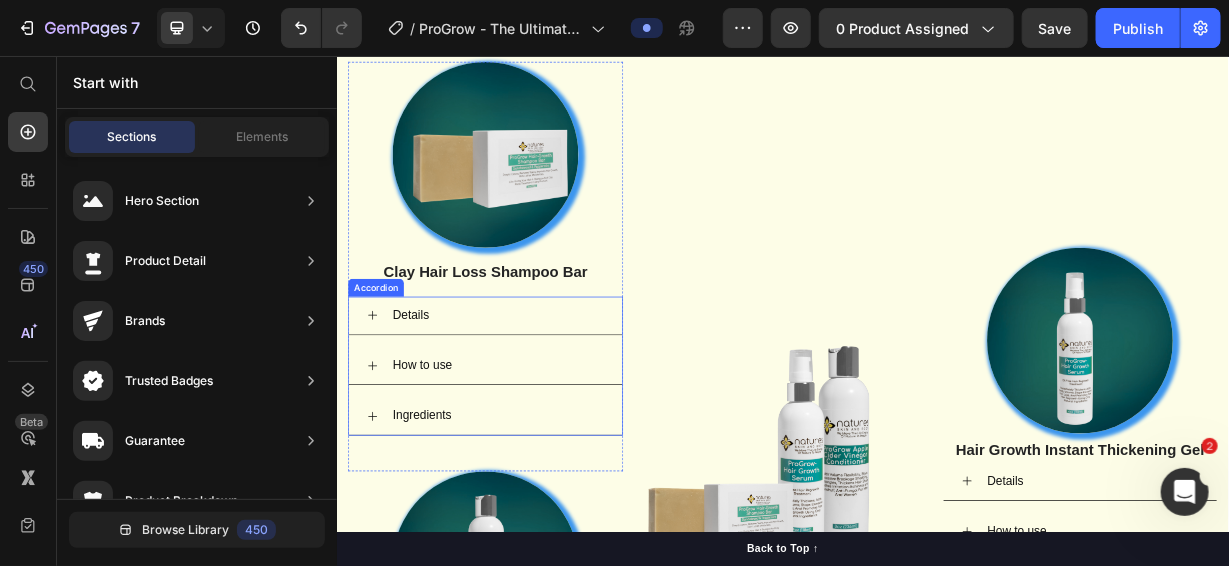click on "Details" at bounding box center [536, 405] 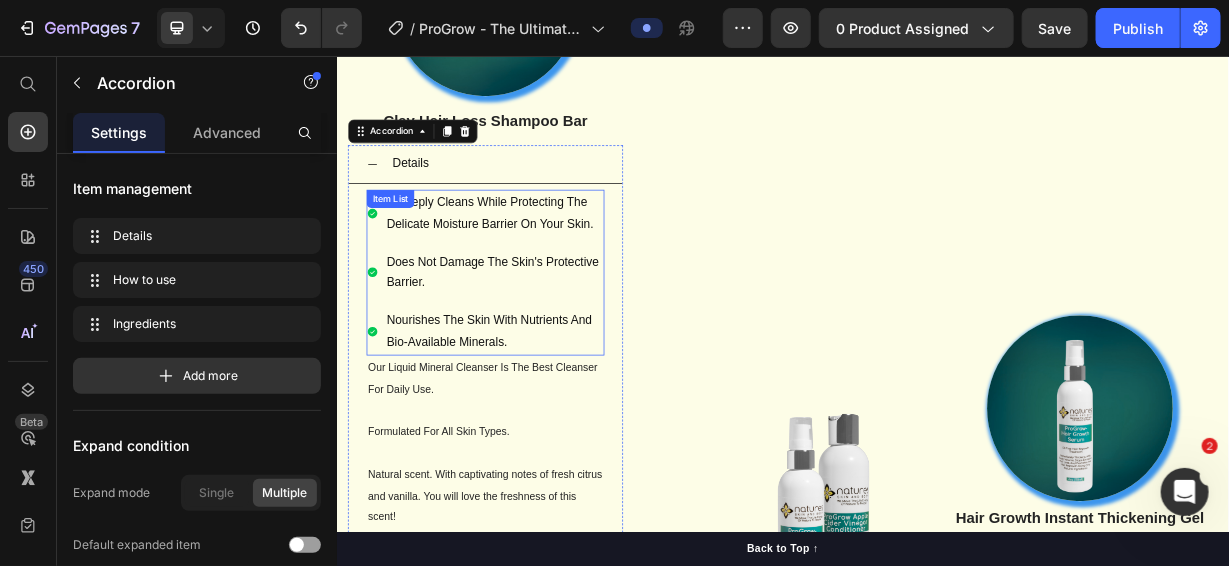 scroll, scrollTop: 3711, scrollLeft: 0, axis: vertical 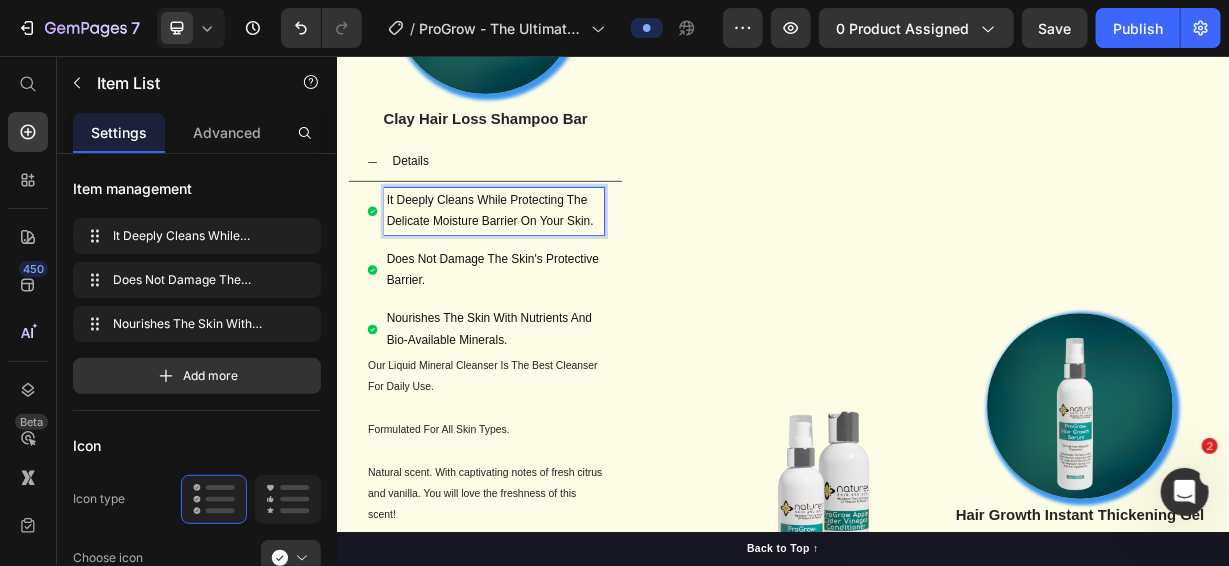drag, startPoint x: 679, startPoint y: 280, endPoint x: 602, endPoint y: 273, distance: 77.31753 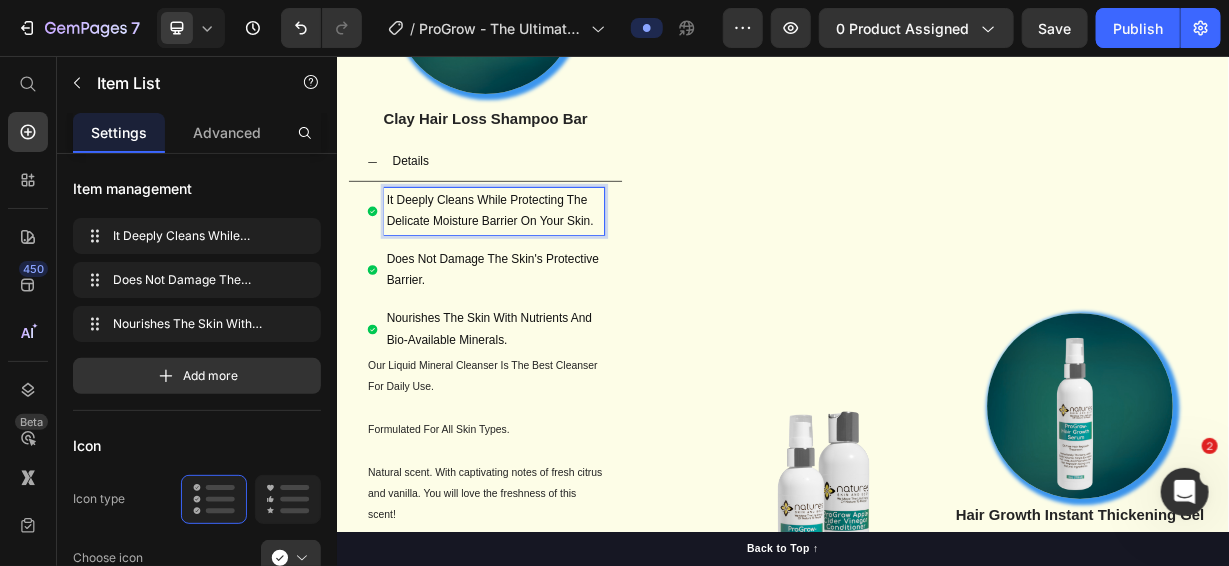 click on "It Deeply Cleans While Protecting The Delicate Moisture Barrier On Your Skin." at bounding box center (548, 264) 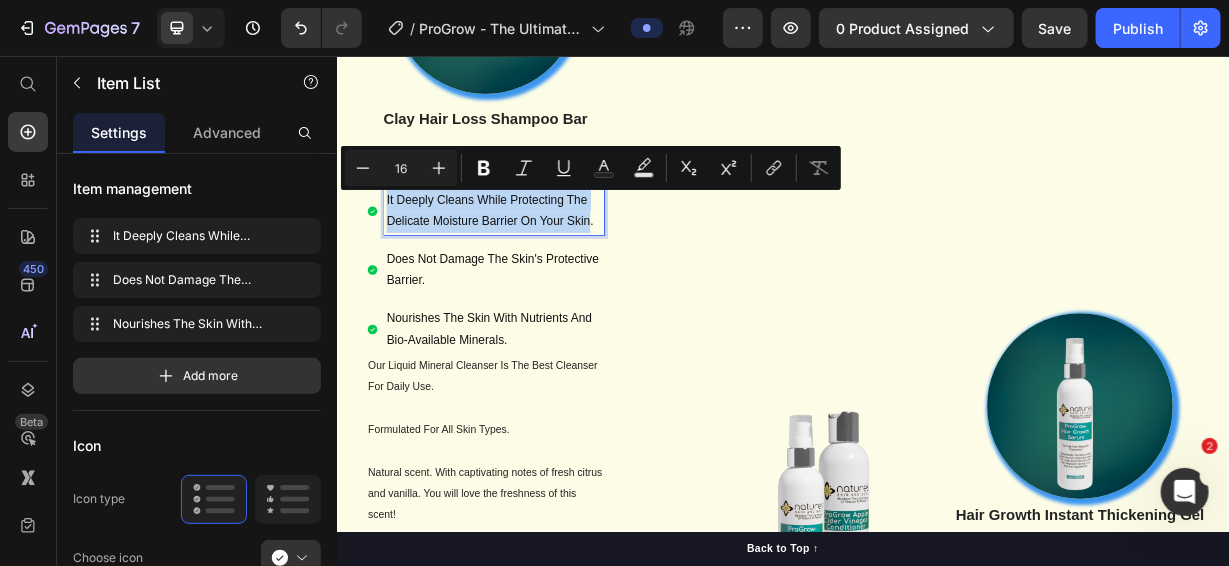 drag, startPoint x: 676, startPoint y: 280, endPoint x: 403, endPoint y: 247, distance: 274.98727 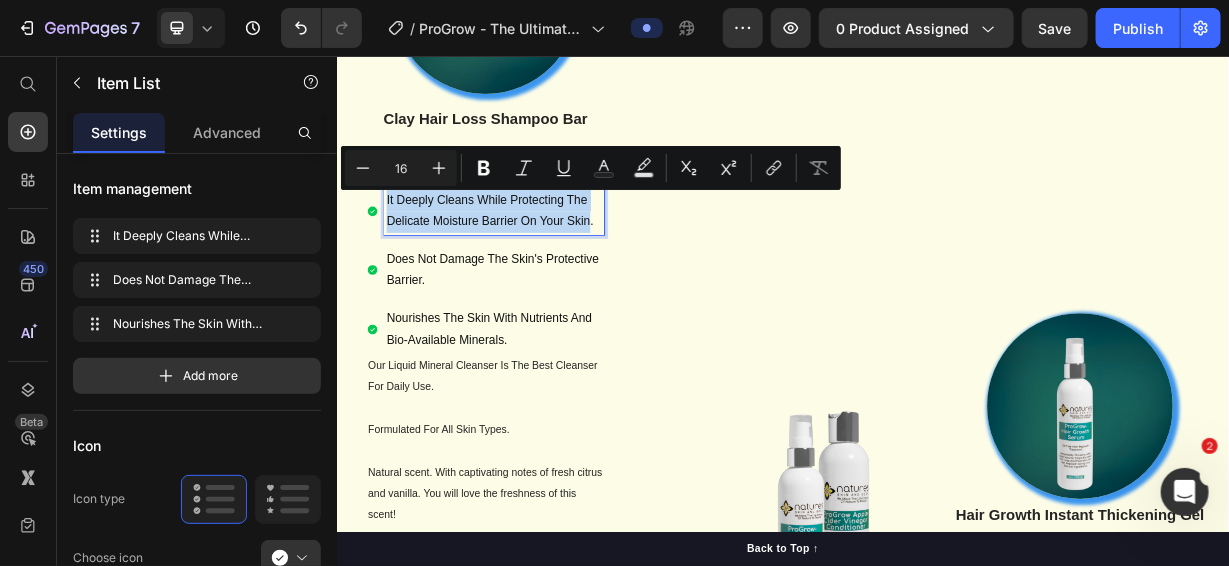 click on "It Deeply Cleans While Protecting The Delicate Moisture Barrier On Your Skin." at bounding box center [548, 264] 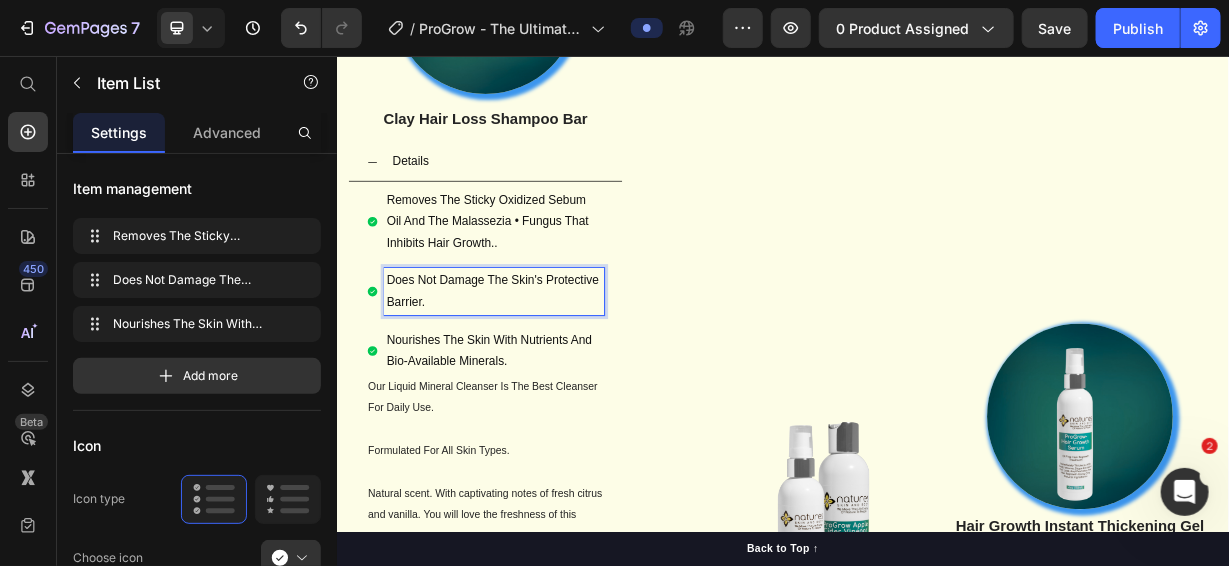 click on "Does Not Damage The Skin's Protective Barrier." at bounding box center [548, 372] 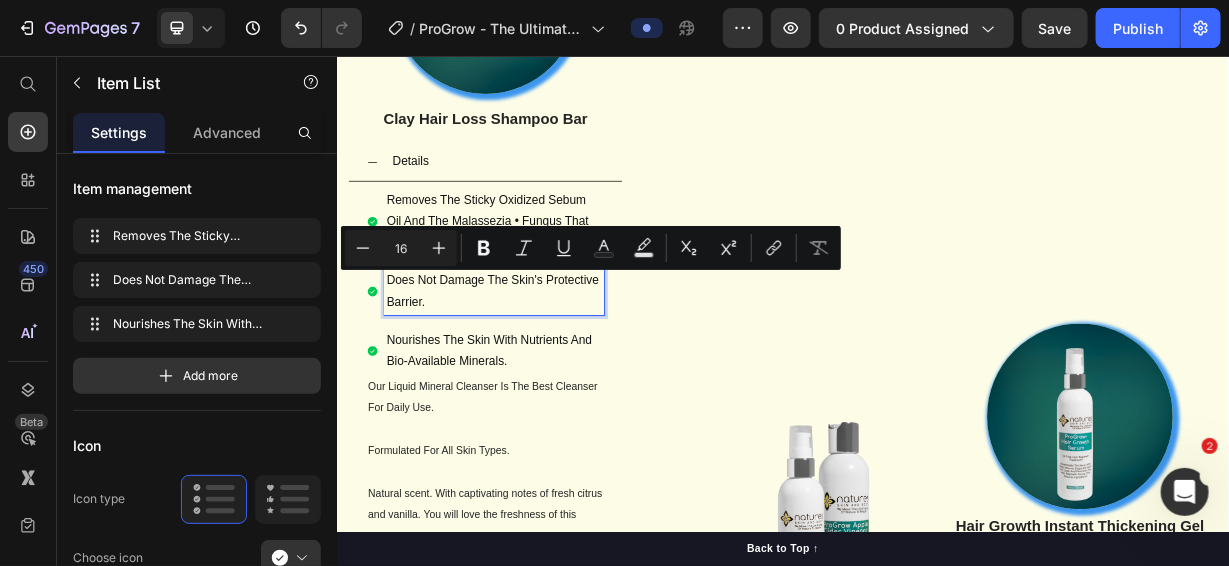 drag, startPoint x: 534, startPoint y: 381, endPoint x: 408, endPoint y: 355, distance: 128.65457 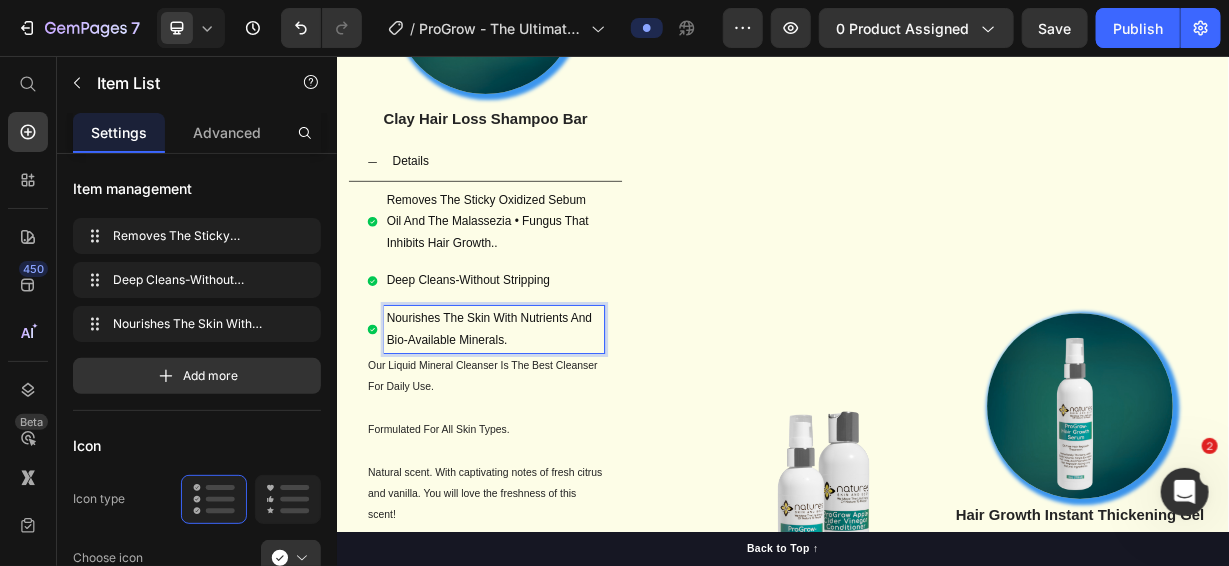 click on "Nourishes The Skin With Nutrients And Bio-Available Minerals." at bounding box center [548, 423] 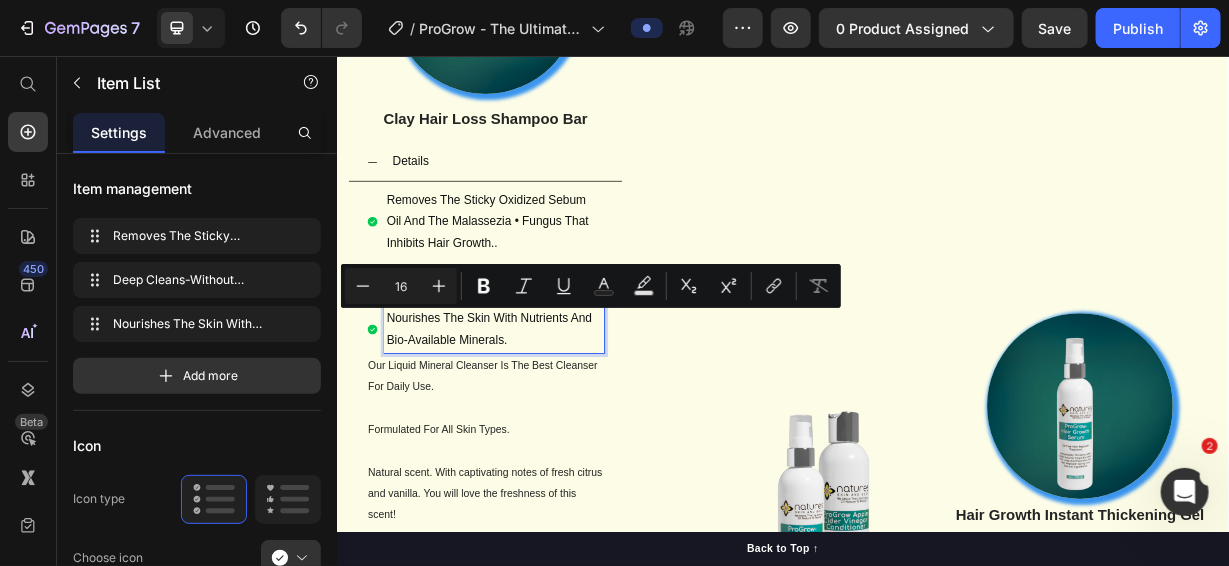 drag, startPoint x: 570, startPoint y: 429, endPoint x: 406, endPoint y: 403, distance: 166.04819 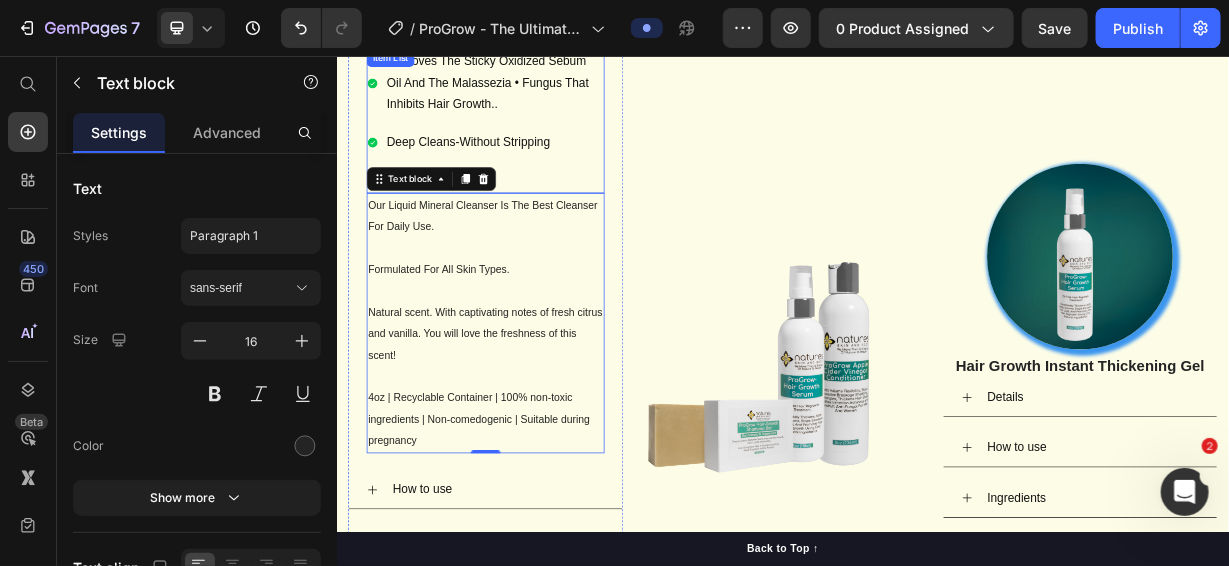 scroll, scrollTop: 3911, scrollLeft: 0, axis: vertical 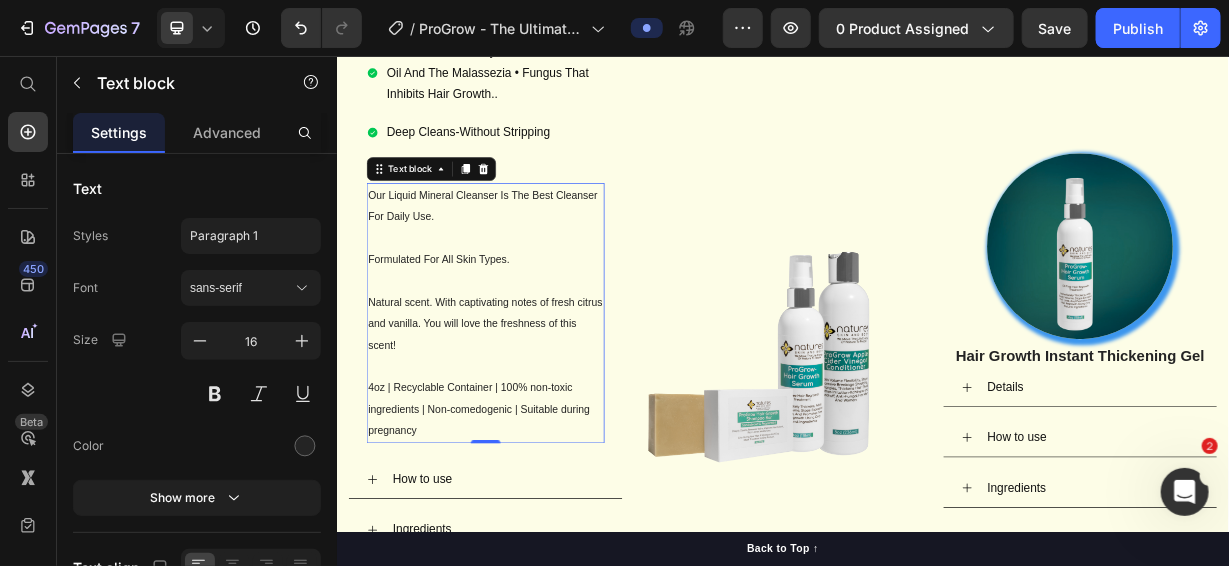 click on "Natural scent. With captivating notes of fresh citrus and vanilla. You will love the freshness of this scent!" at bounding box center (536, 415) 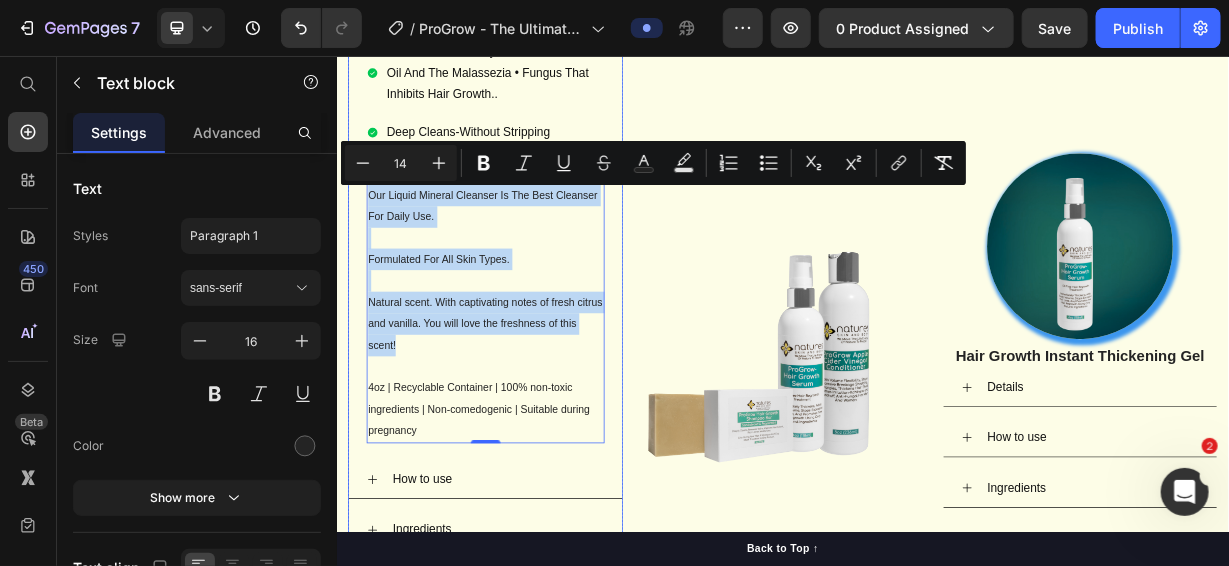 drag, startPoint x: 457, startPoint y: 441, endPoint x: 373, endPoint y: 235, distance: 222.46797 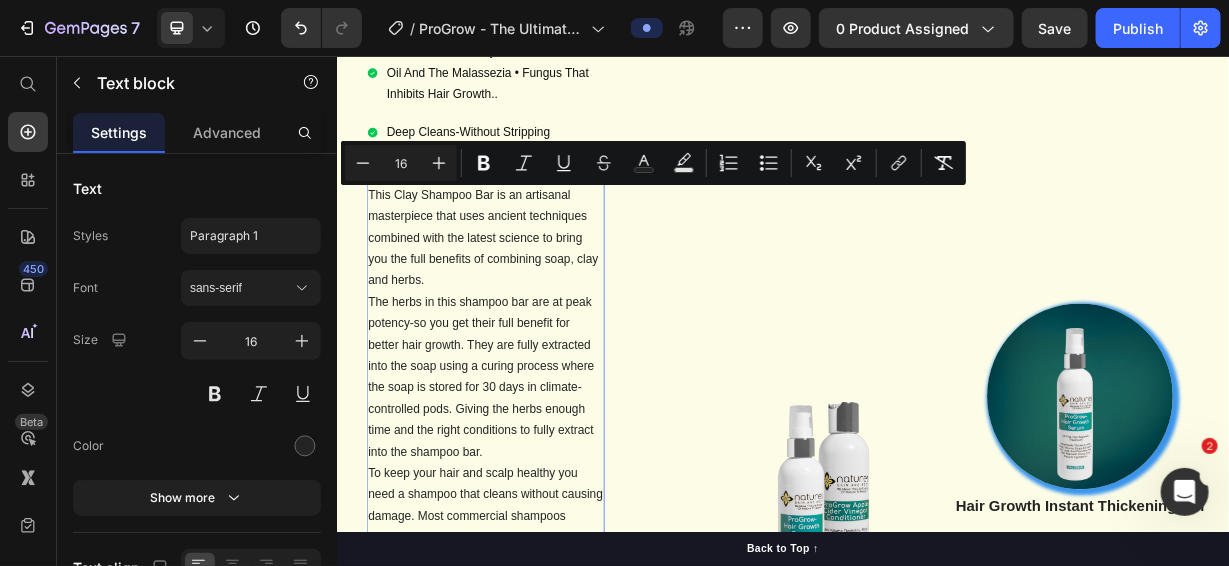 scroll, scrollTop: 4071, scrollLeft: 0, axis: vertical 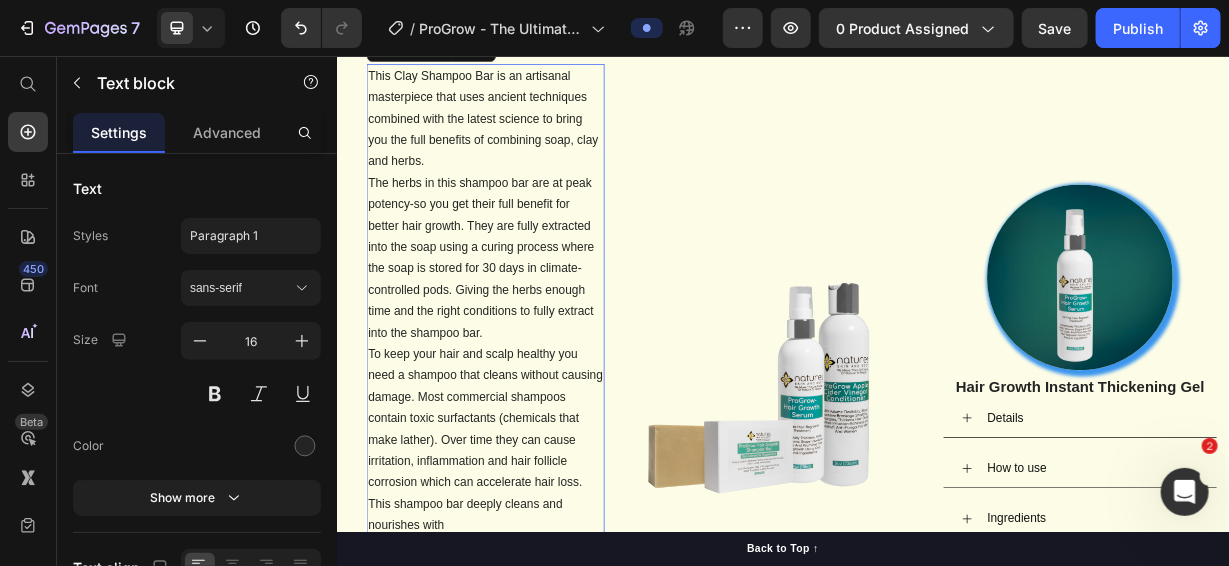 click on "This Clay Shampoo Bar is an artisanal masterpiece that uses ancient techniques combined with the latest science to bring you the full benefits of combining soap, clay and herbs." at bounding box center (536, 140) 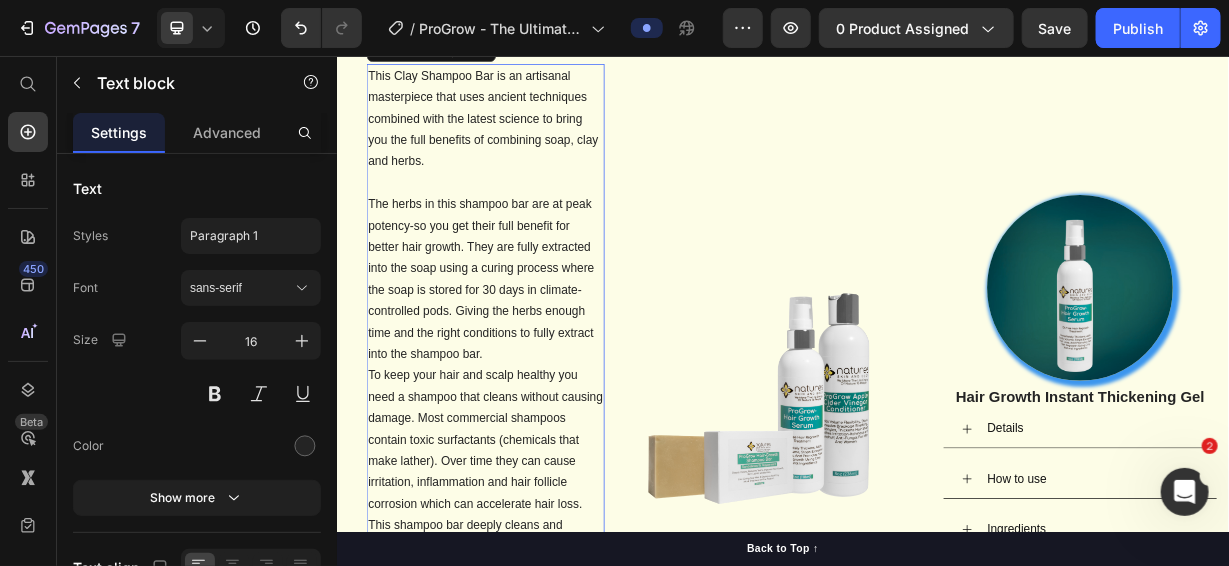 click on "The herbs in this shampoo bar are at peak potency-so you get their full benefit for better hair growth. They are fully extracted into the soap using a curing process where the soap is stored for 30 days in climate-controlled pods. Giving the herbs enough time and the right conditions to fully extract into the shampoo bar." at bounding box center (536, 356) 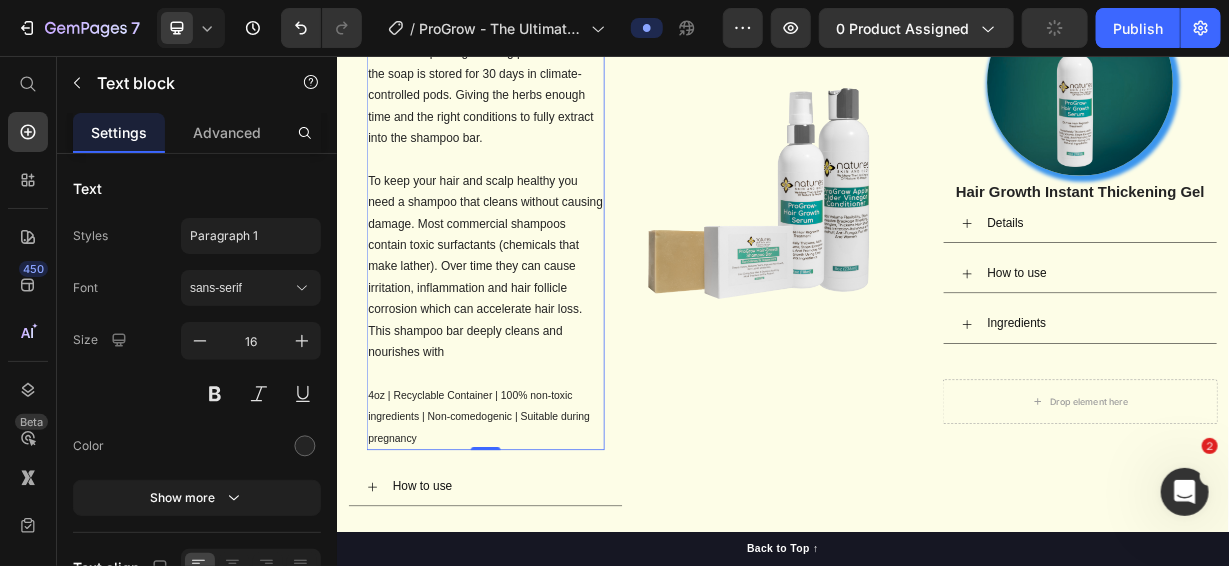 scroll, scrollTop: 4371, scrollLeft: 0, axis: vertical 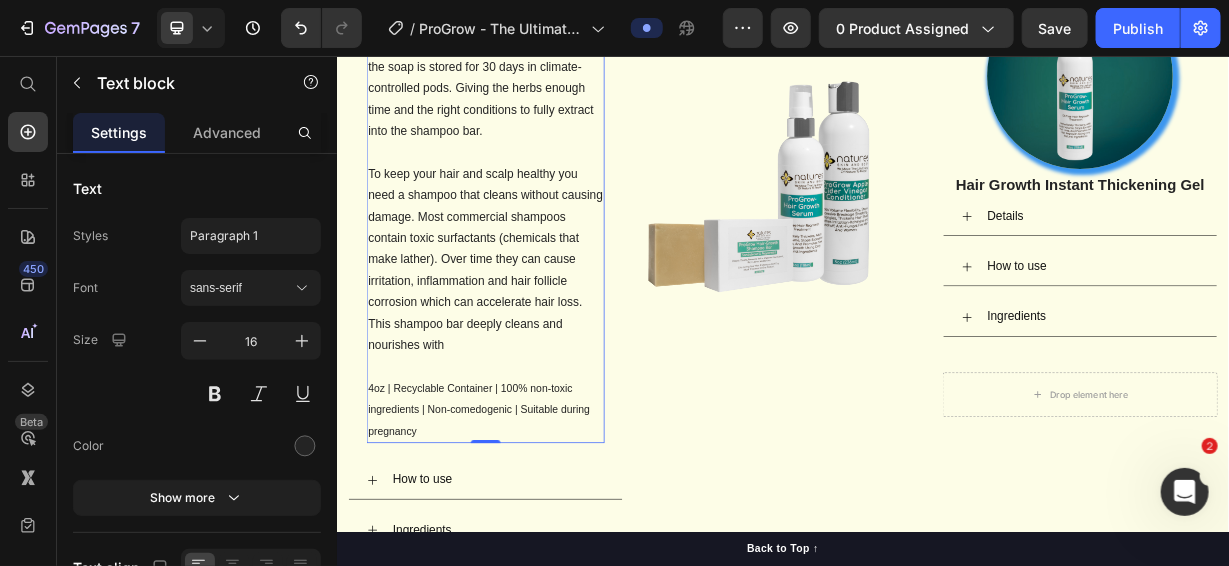 click on "To keep your hair and scalp healthy you need a shampoo that cleans without causing damage. Most commercial shampoos contain toxic surfactants (chemicals that make lather). Over time they can cause irritation, inflammation and hair follicle corrosion which can accelerate hair loss." at bounding box center [536, 301] 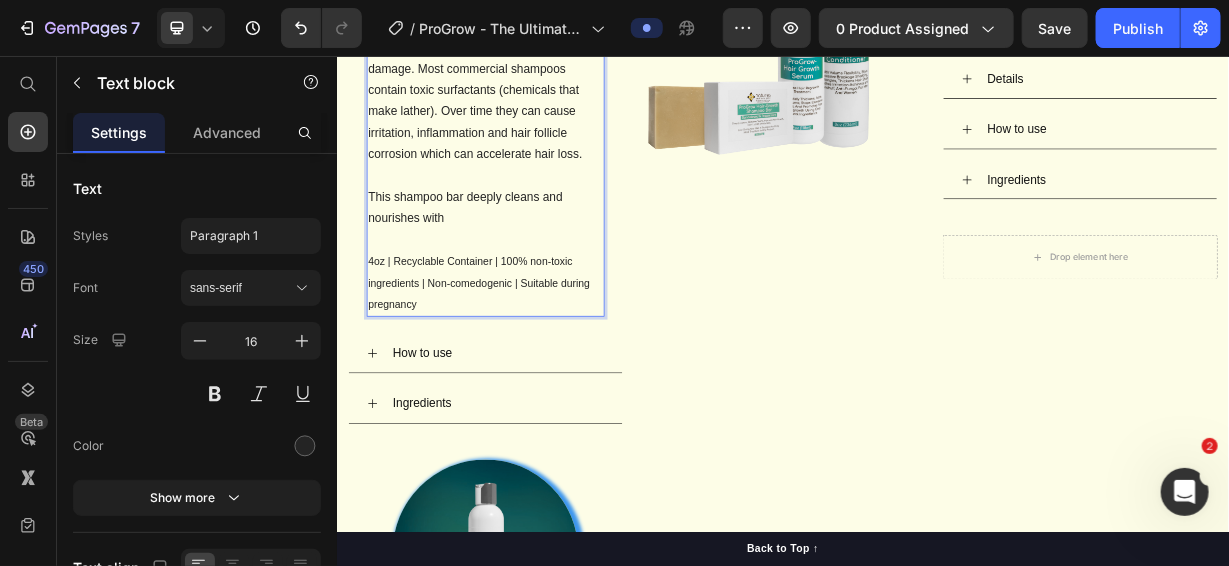 scroll, scrollTop: 4671, scrollLeft: 0, axis: vertical 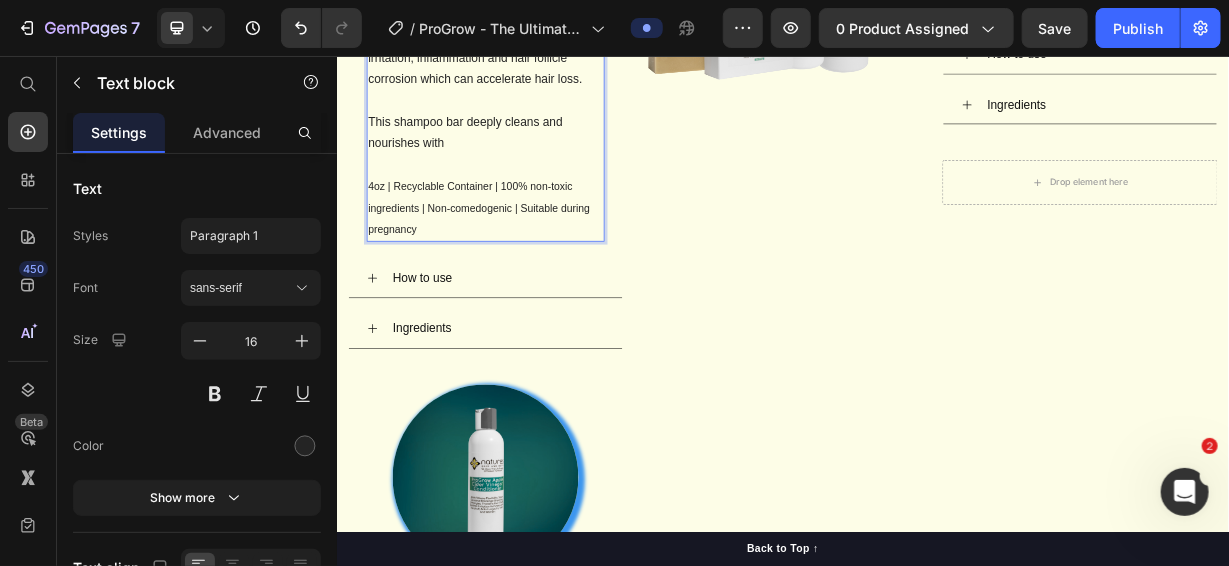 click on "4oz | Recyclable Container | 100% non-toxic ingredients | Non-comedogenic | Suitable during pregnancy" at bounding box center [536, 260] 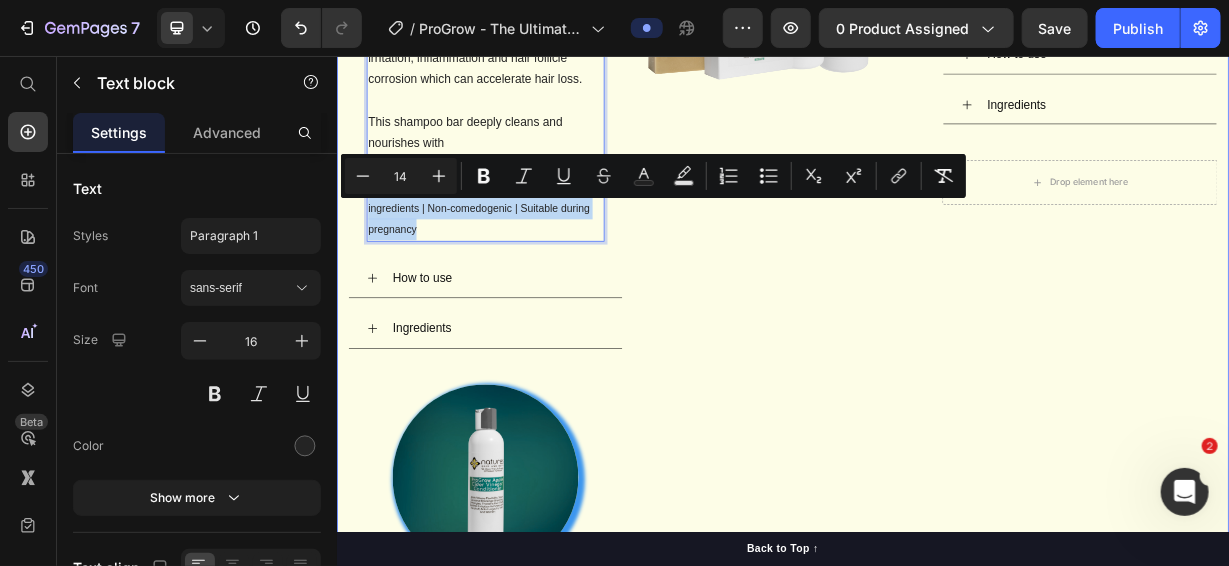 drag, startPoint x: 454, startPoint y: 318, endPoint x: 349, endPoint y: 256, distance: 121.93851 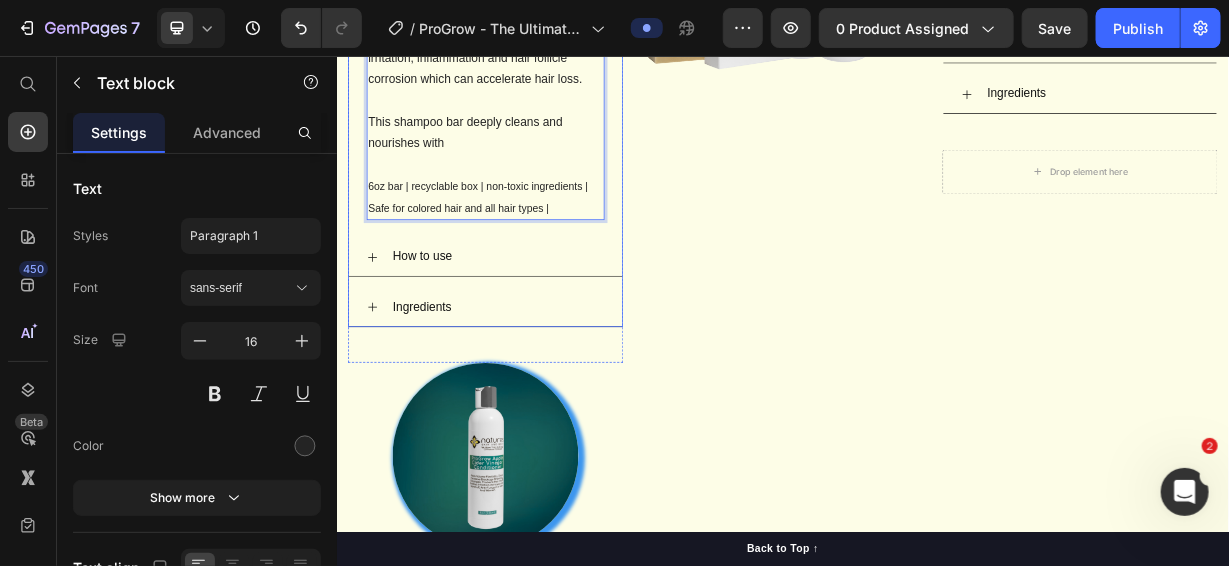 click 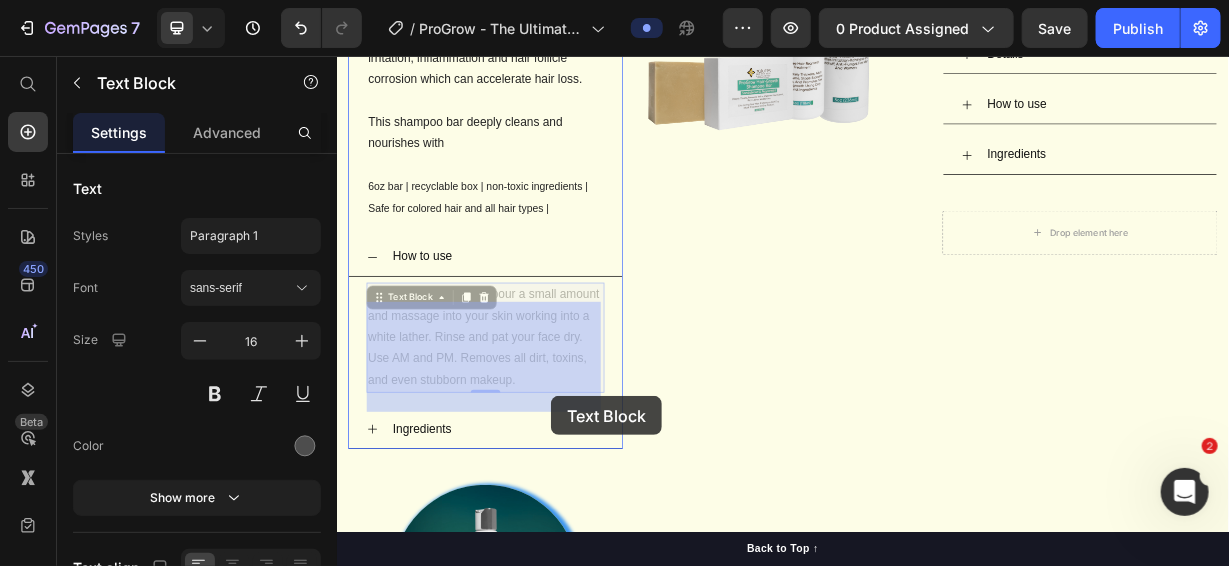 drag, startPoint x: 677, startPoint y: 515, endPoint x: 624, endPoint y: 513, distance: 53.037724 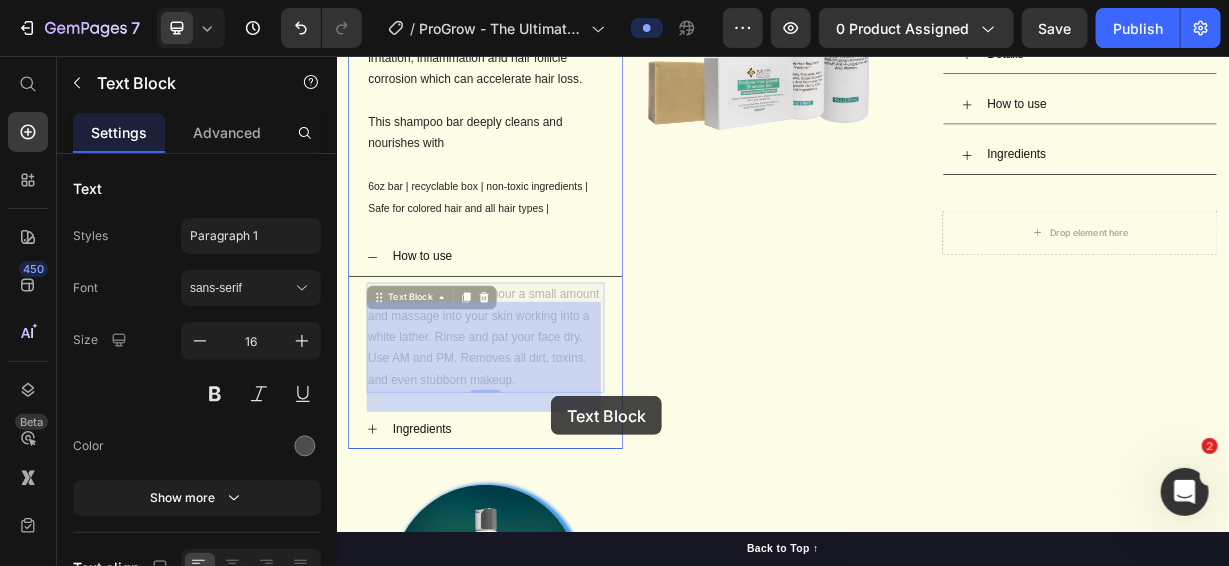 click on "Header ProGrow - The Ultimate Hair Growth Kit Heading IF YOU WANT AN EFFECTIVE  NON-SURGICAL OPTION THIS IS AS GOOD AS IT GETS. NOTHING OVER THE COUNTER WILL OUT-PERFORM THIS FACE LIFT KIT . Text block BUY NOW Button Row Image  Clay Hair Loss Shampoo Bar Text block
Details Removes The Sticky Oxidized Sebum Oil And The Malassezia • Fungus That Inhibits Hair Growth..  Deep Cleans-Without Stripping  Adds Moisture Item List This Clay Shampoo Bar is an artisanal masterpiece that uses ancient techniques combined with the latest science to bring you the full benefits of combining soap, clay and herbs. The herbs in this shampoo bar are at peak potency-so you get their full benefit for better hair growth. They are fully extracted into the soap using a curing process where the soap is stored for 30 days in climate-controlled pods. Giving the herbs enough time and the right conditions to fully extract into the shampoo bar.   Text block
0" at bounding box center [936, 4007] 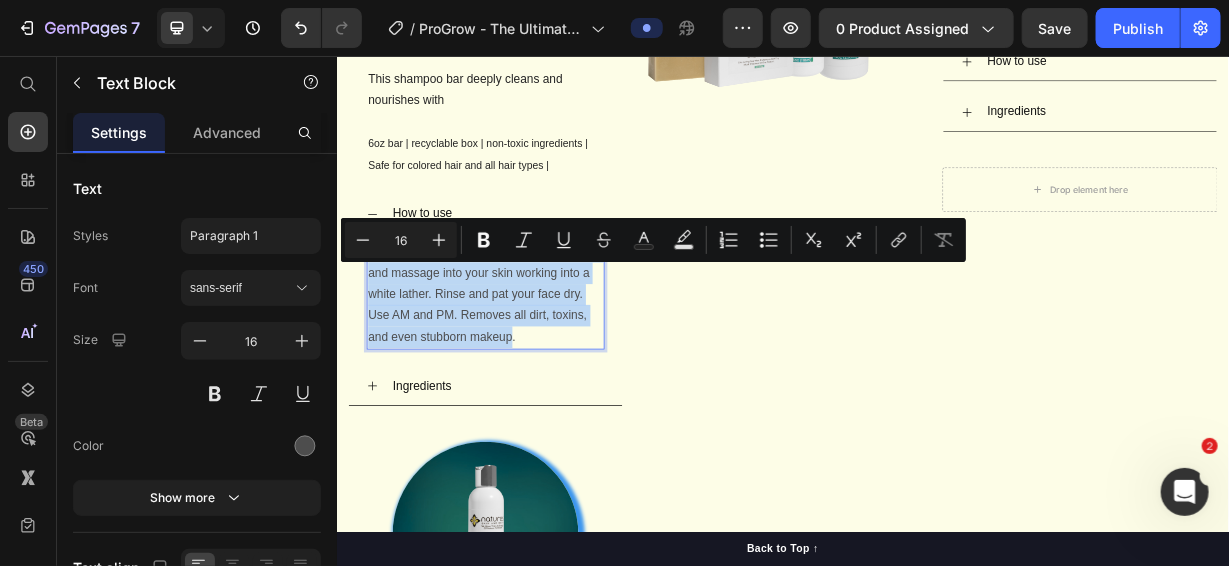 drag, startPoint x: 674, startPoint y: 461, endPoint x: 375, endPoint y: 349, distance: 319.28827 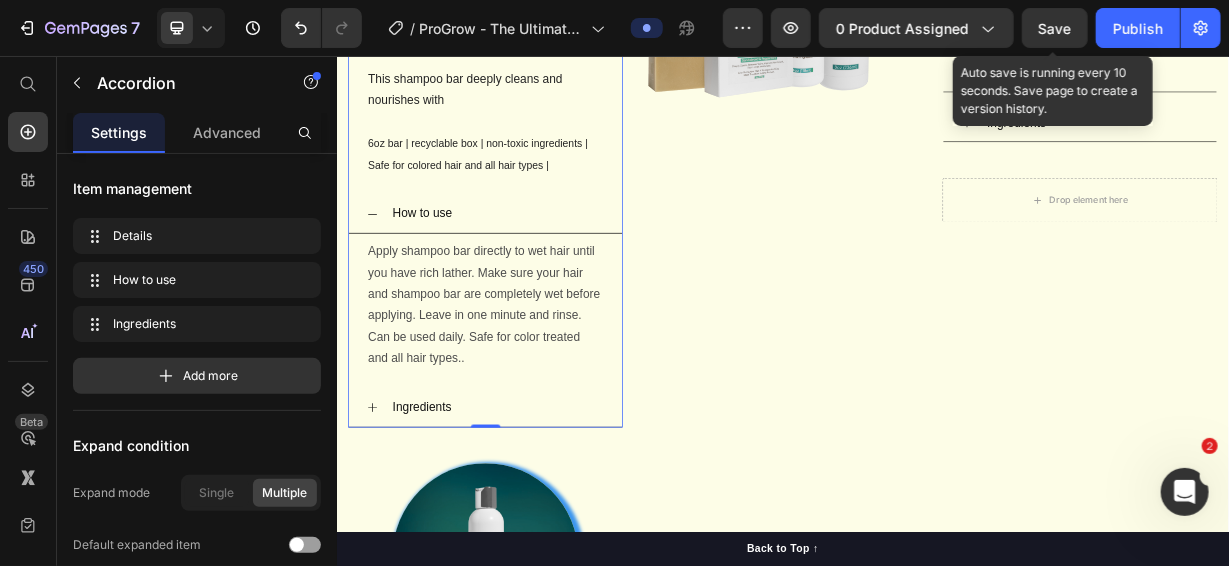 click on "Save" at bounding box center (1055, 28) 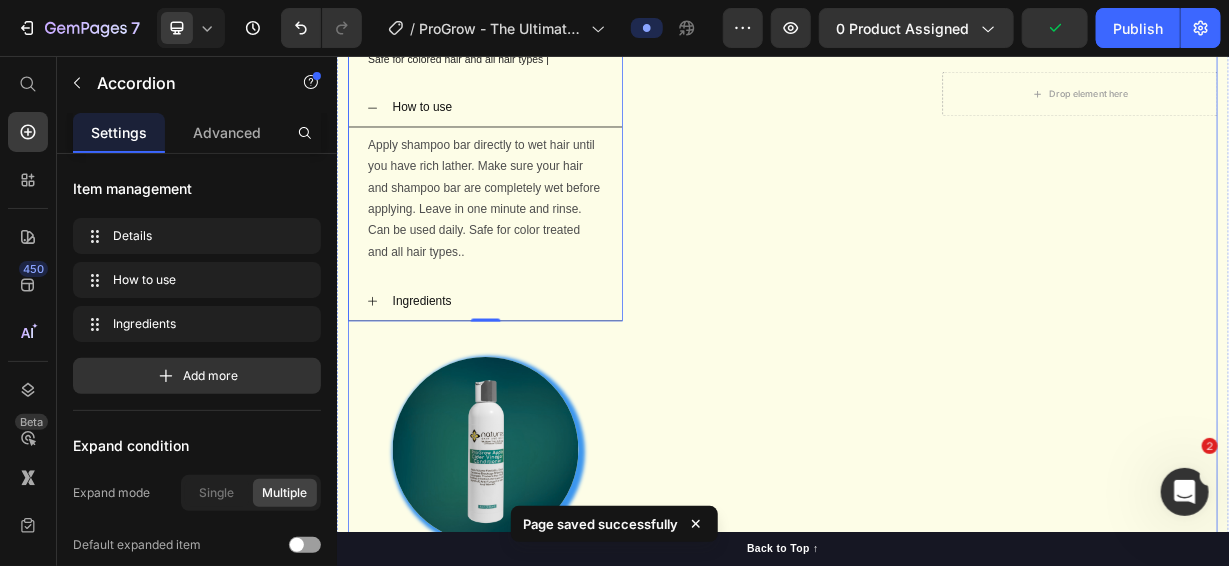 scroll, scrollTop: 4929, scrollLeft: 0, axis: vertical 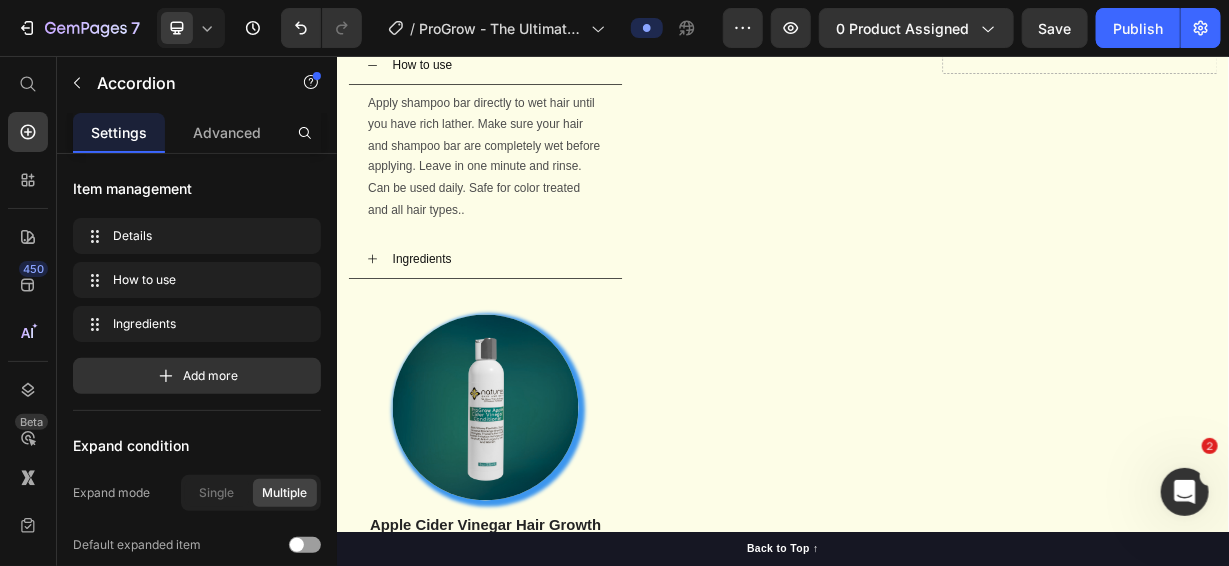 click 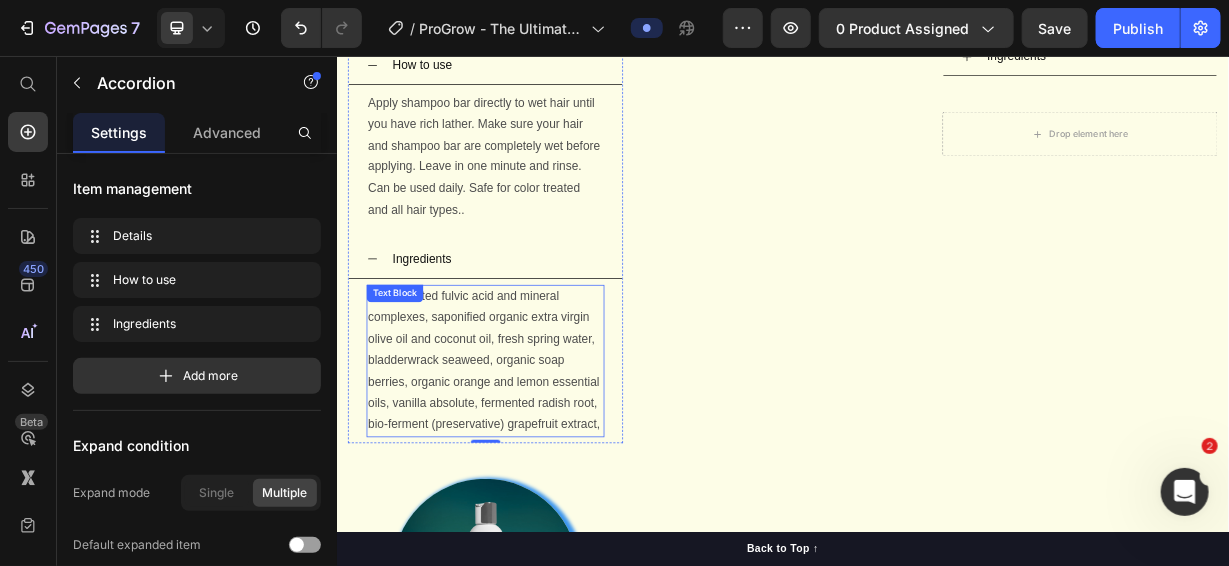scroll, scrollTop: 5029, scrollLeft: 0, axis: vertical 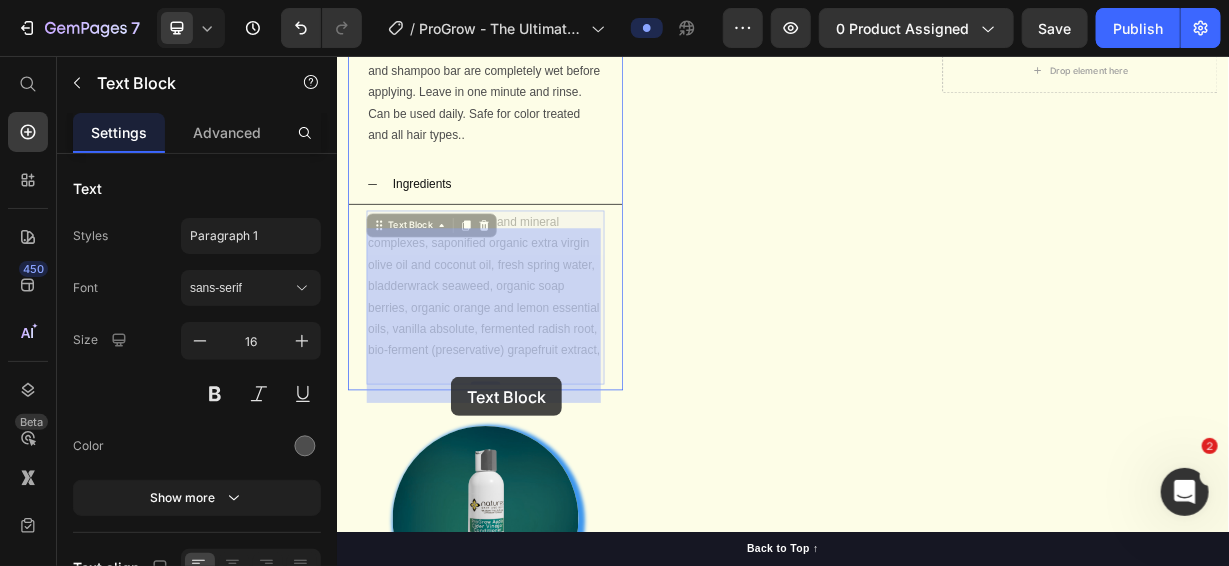 drag, startPoint x: 504, startPoint y: 501, endPoint x: 488, endPoint y: 485, distance: 22.627417 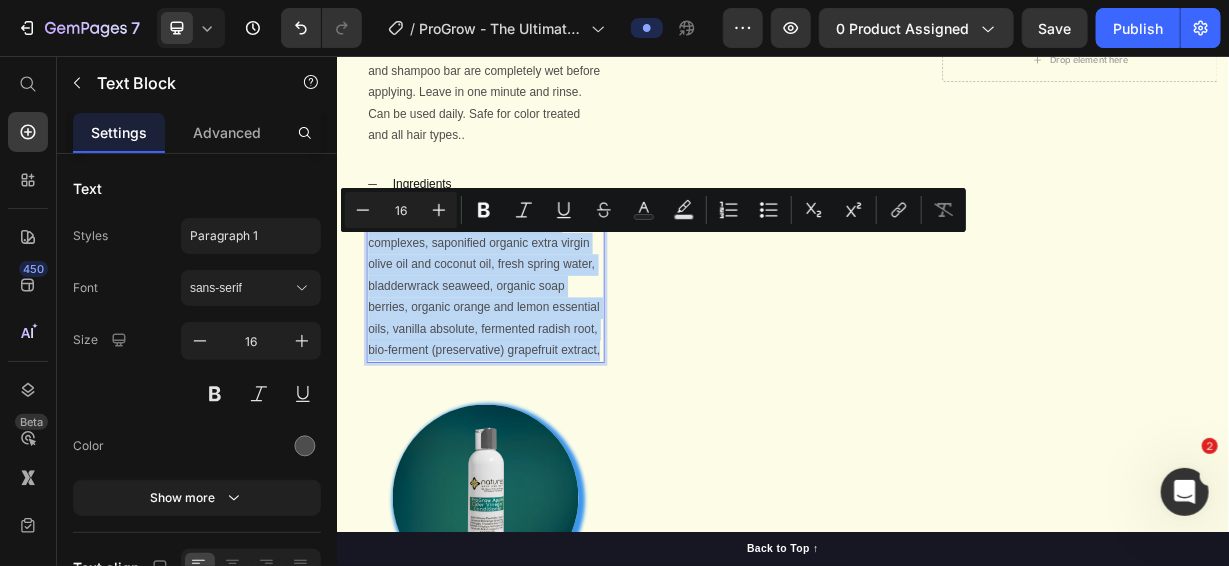 drag, startPoint x: 511, startPoint y: 502, endPoint x: 376, endPoint y: 310, distance: 234.71046 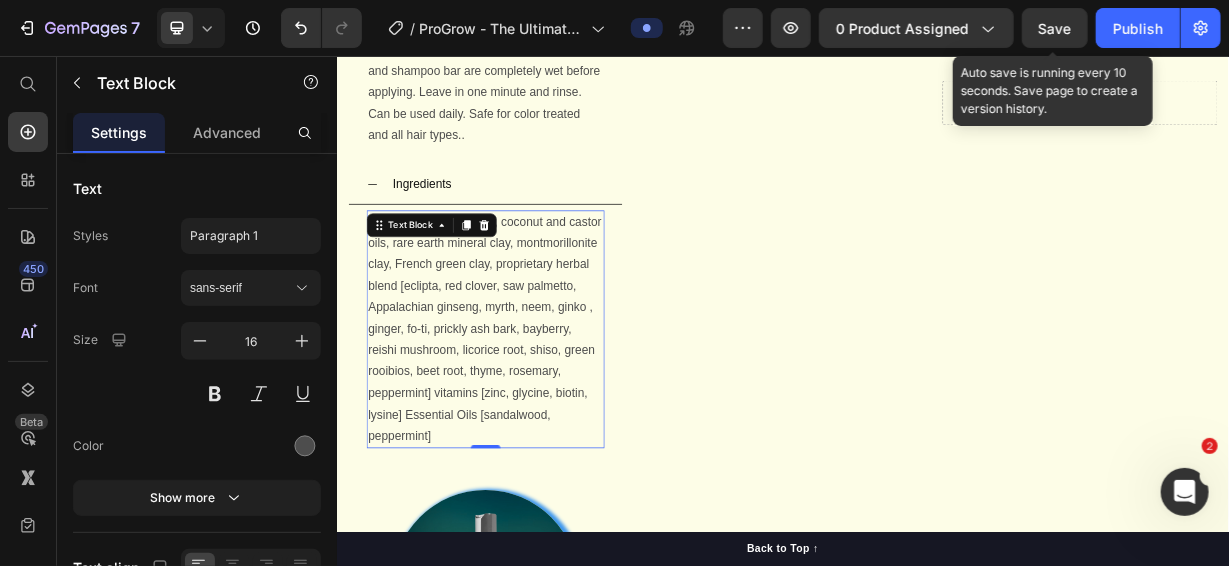 click on "Save" at bounding box center (1055, 28) 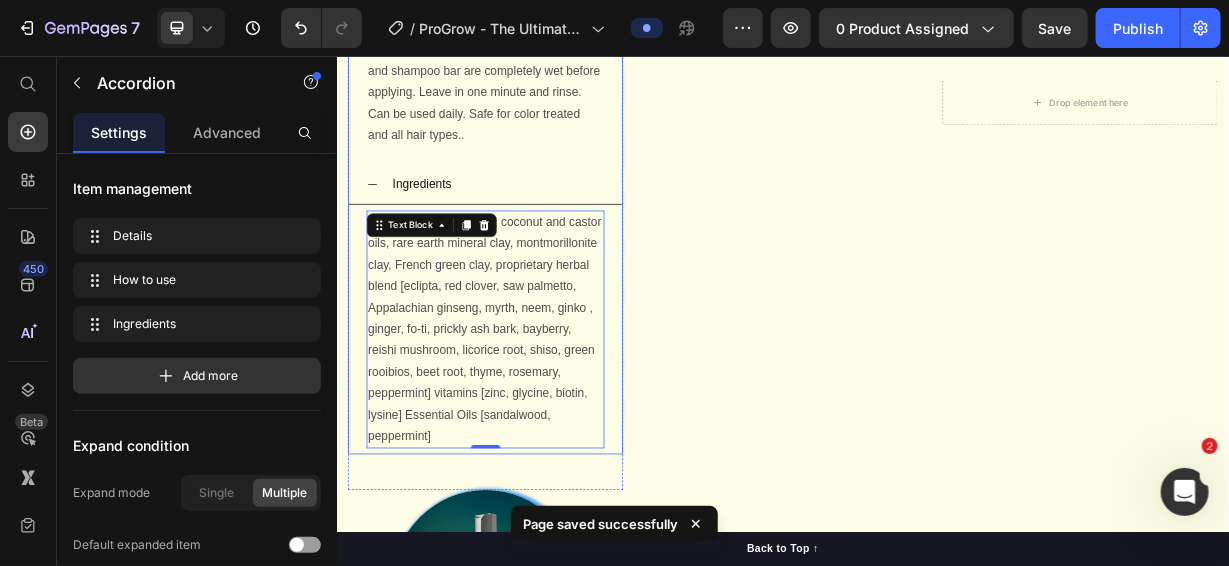 click 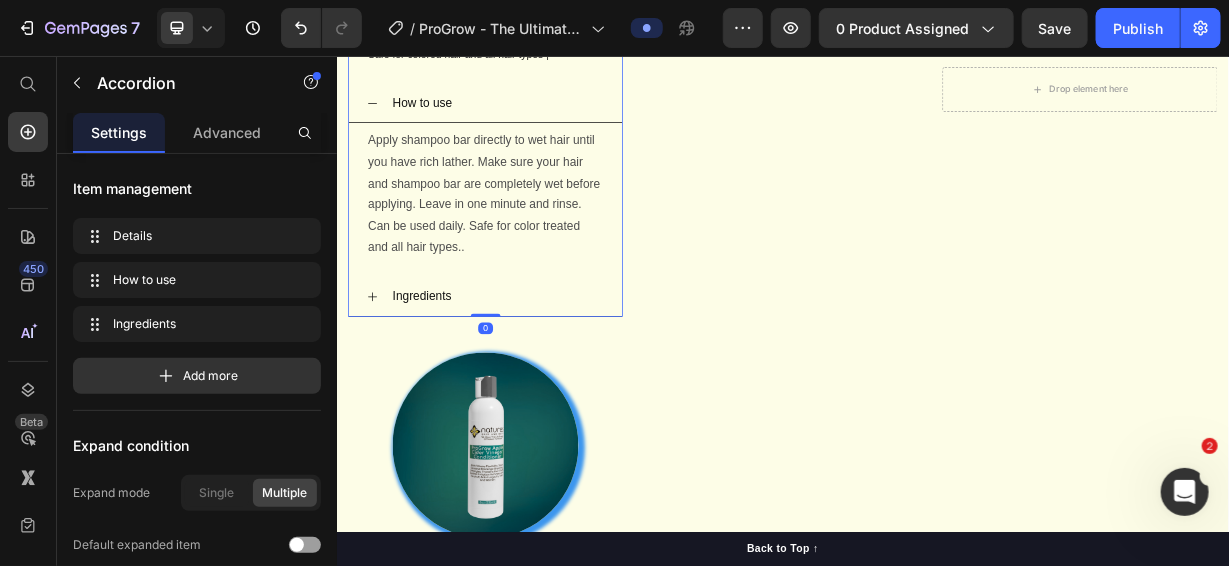 scroll, scrollTop: 4829, scrollLeft: 0, axis: vertical 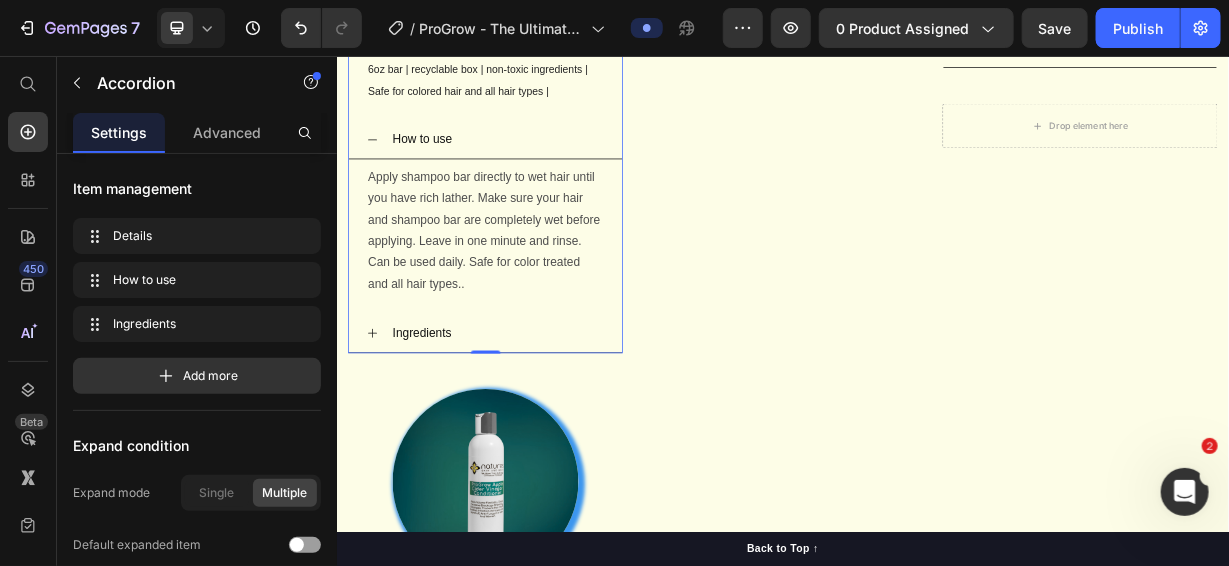 click 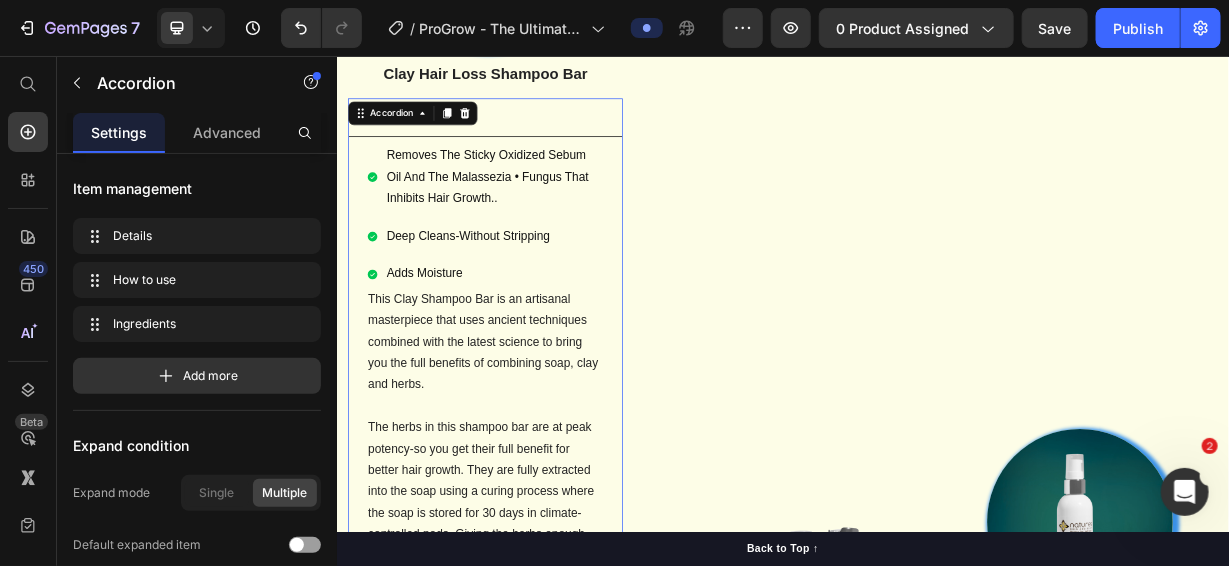 scroll, scrollTop: 3729, scrollLeft: 0, axis: vertical 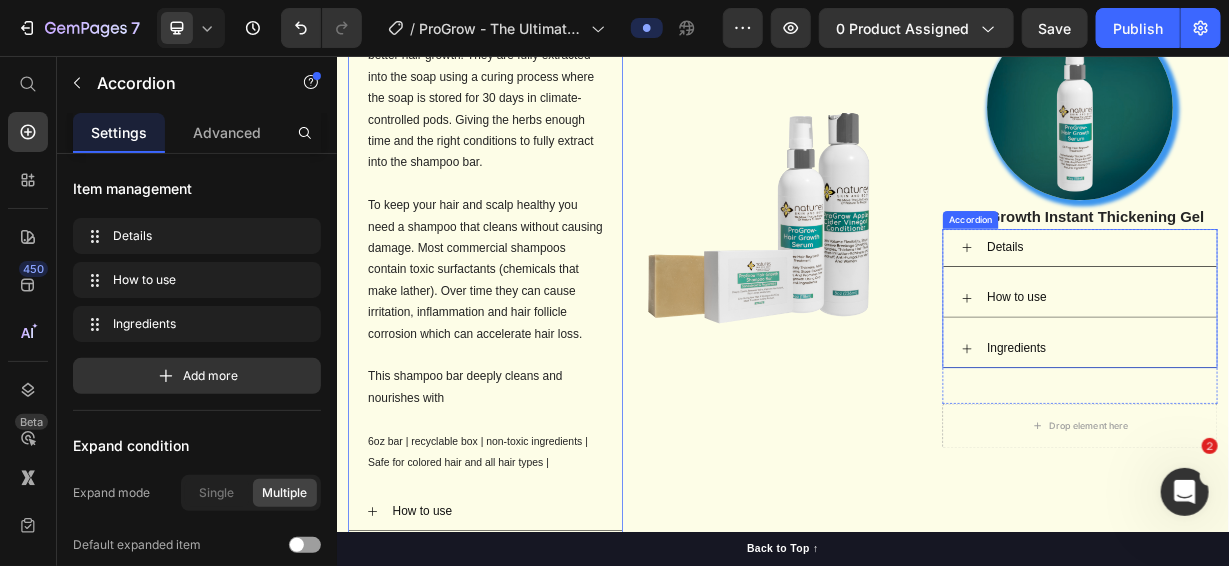 click 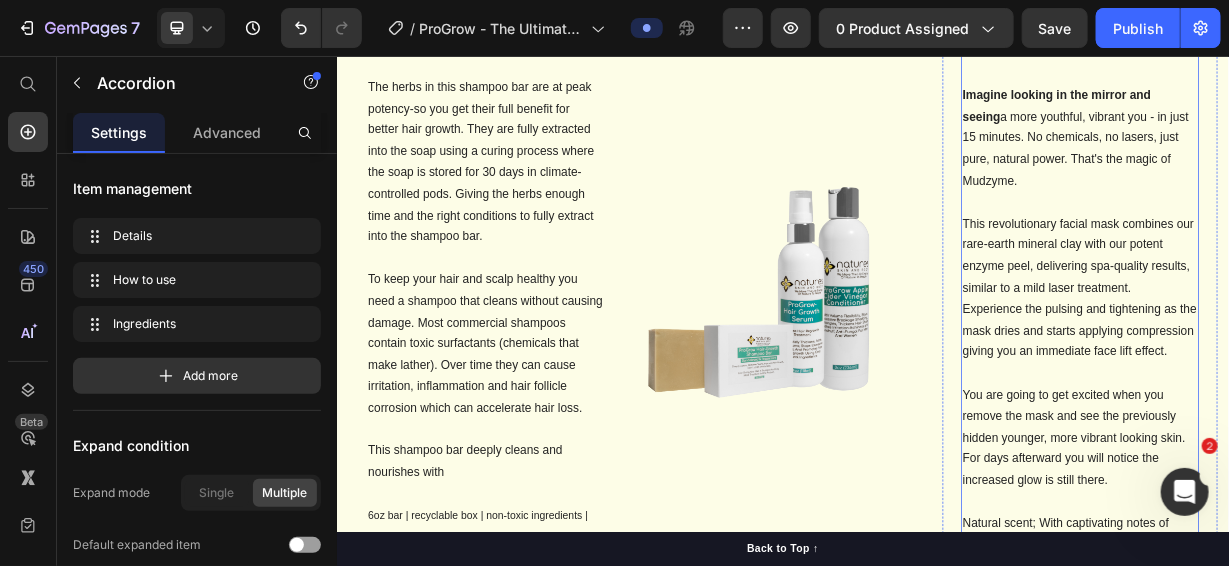 scroll, scrollTop: 4129, scrollLeft: 0, axis: vertical 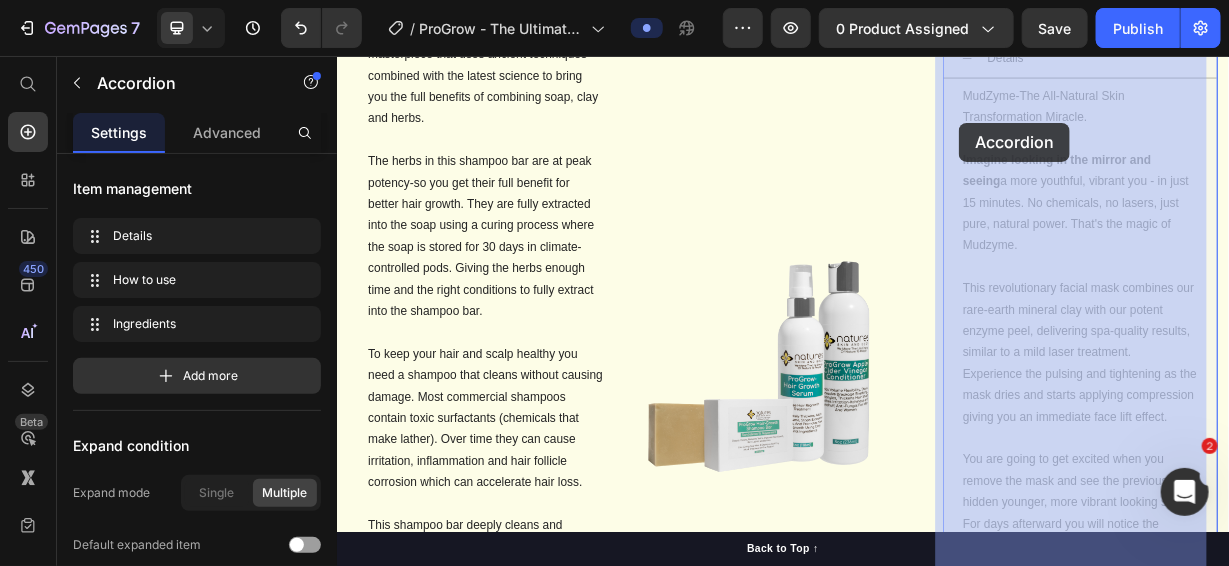drag, startPoint x: 1161, startPoint y: 114, endPoint x: 1175, endPoint y: 140, distance: 29.529646 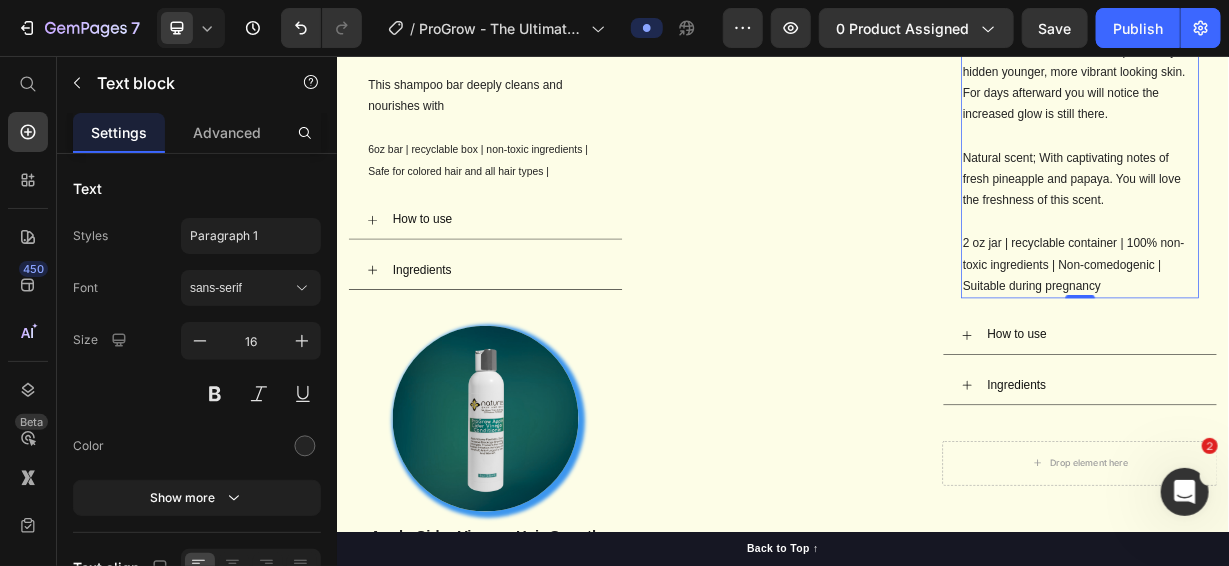 scroll, scrollTop: 4729, scrollLeft: 0, axis: vertical 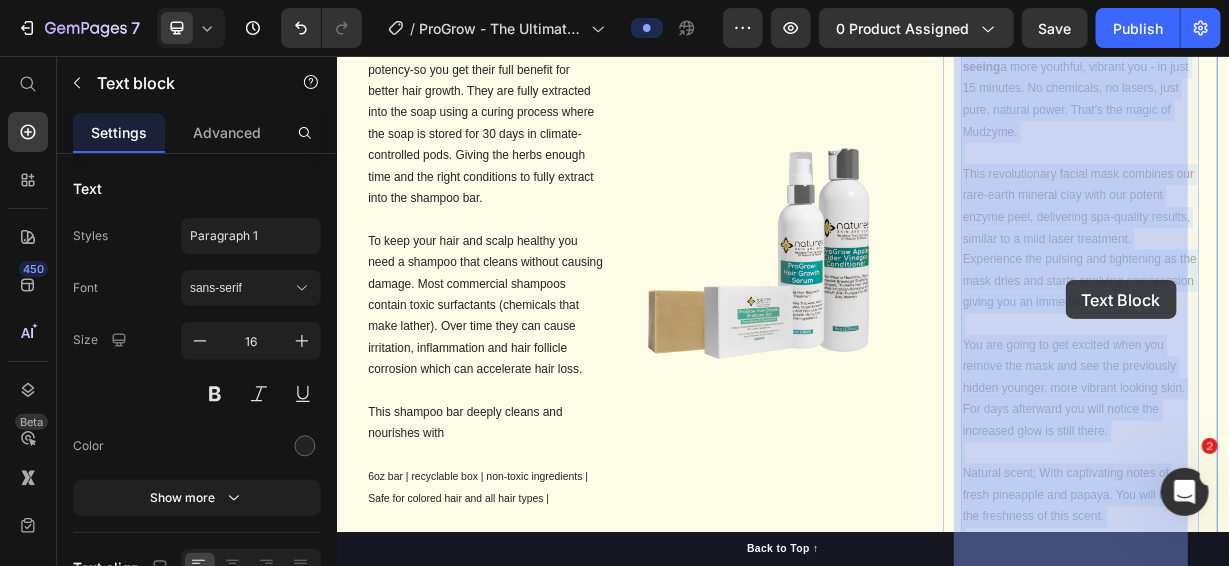 drag, startPoint x: 1362, startPoint y: 373, endPoint x: 1316, endPoint y: 357, distance: 48.703182 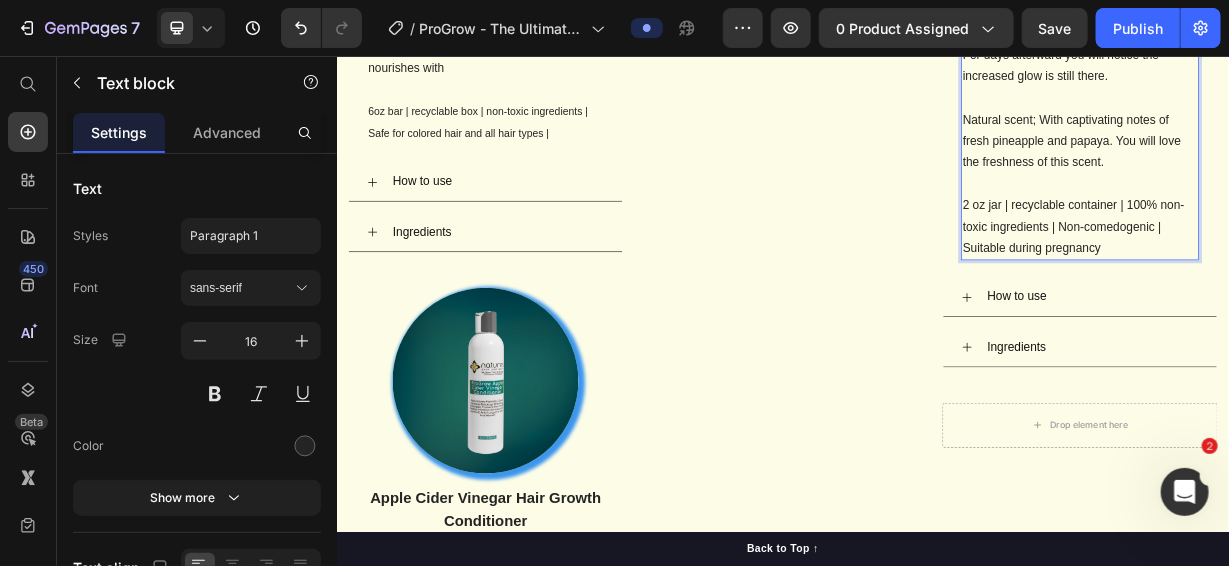 scroll, scrollTop: 4781, scrollLeft: 0, axis: vertical 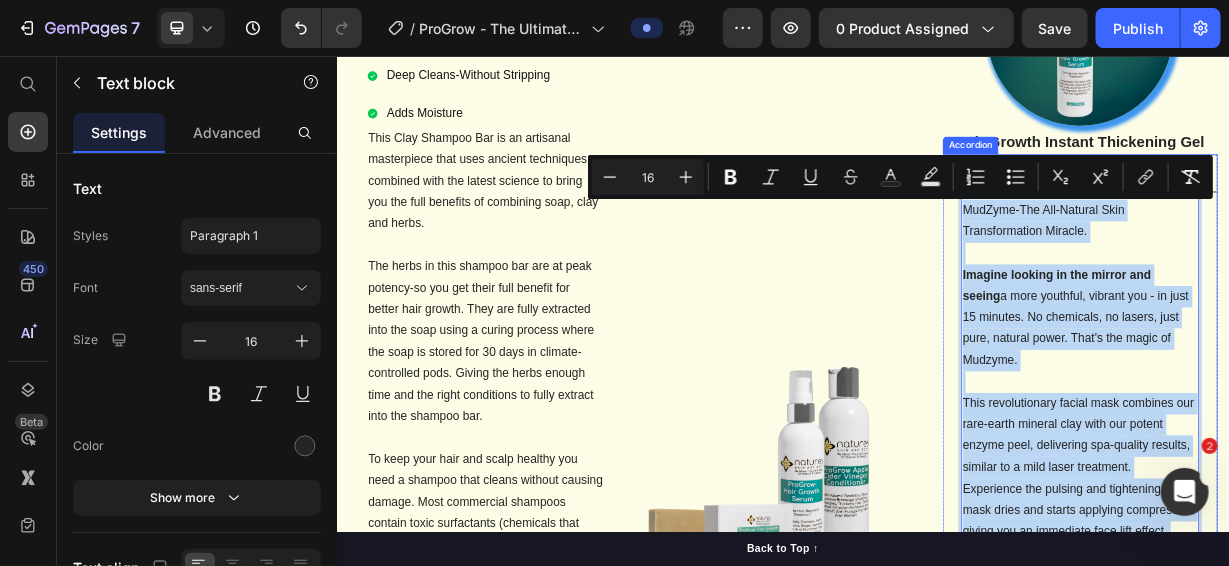 drag, startPoint x: 1359, startPoint y: 324, endPoint x: 1159, endPoint y: 255, distance: 211.56796 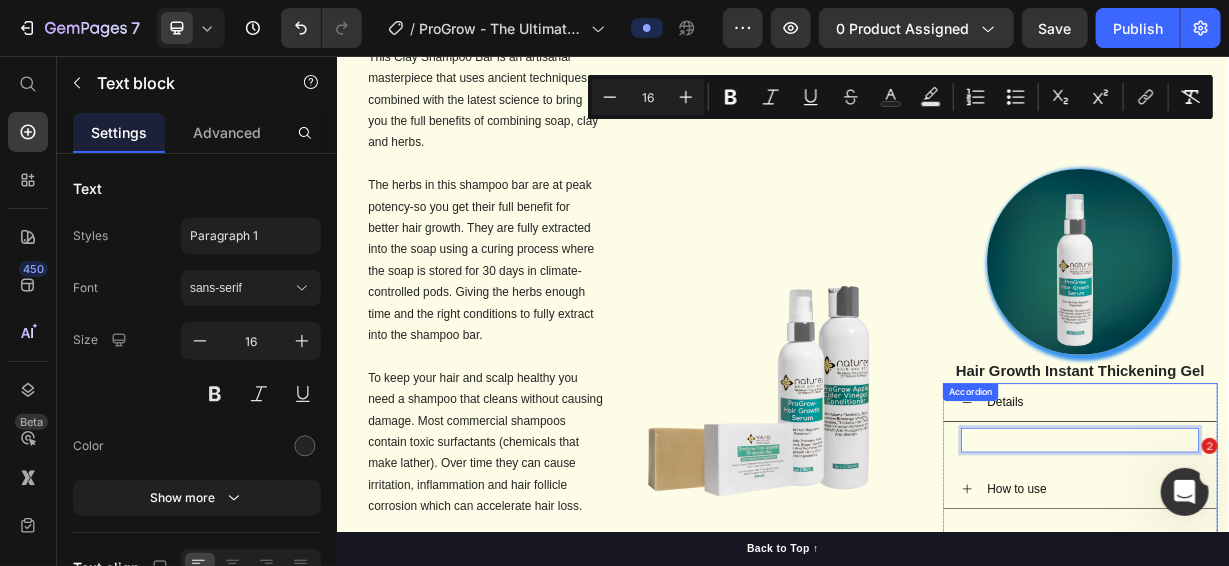 scroll, scrollTop: 4514, scrollLeft: 0, axis: vertical 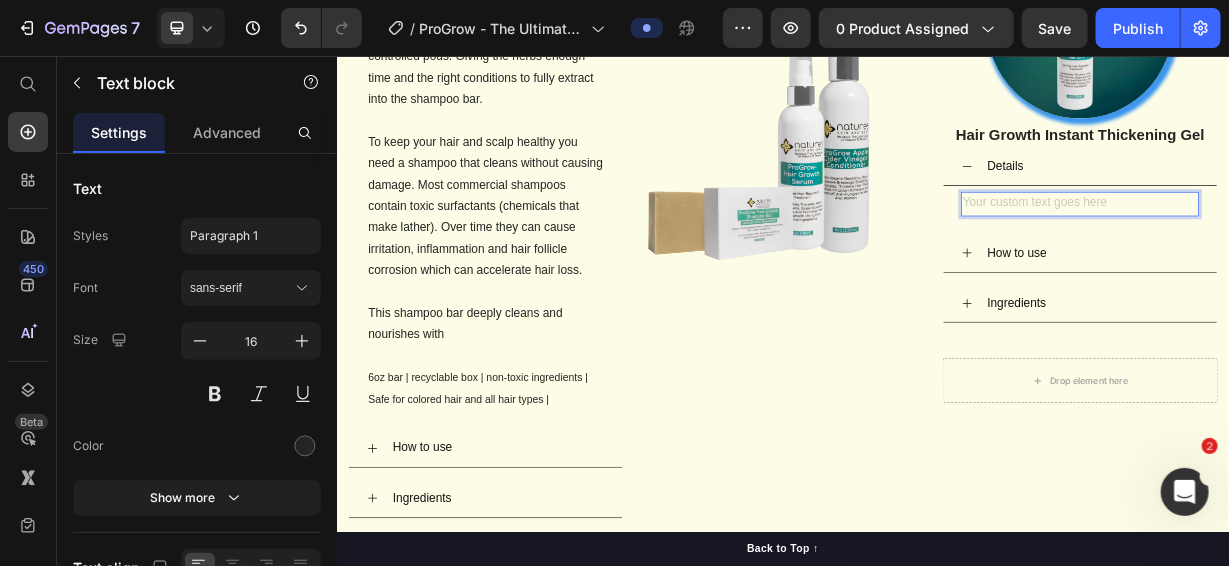 click at bounding box center [1336, 254] 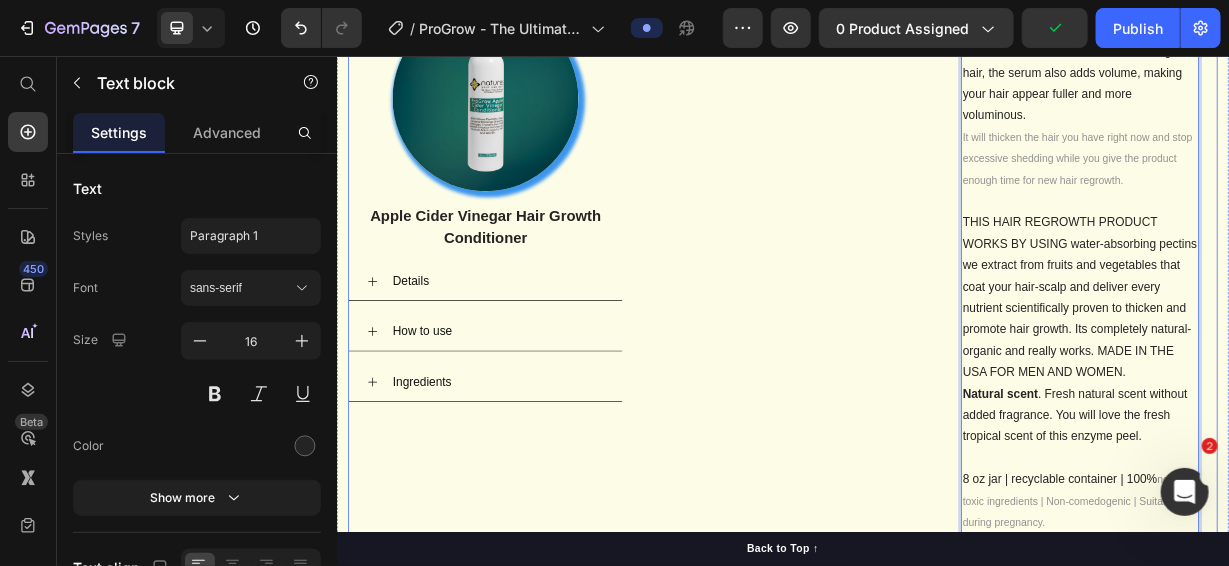 scroll, scrollTop: 5584, scrollLeft: 0, axis: vertical 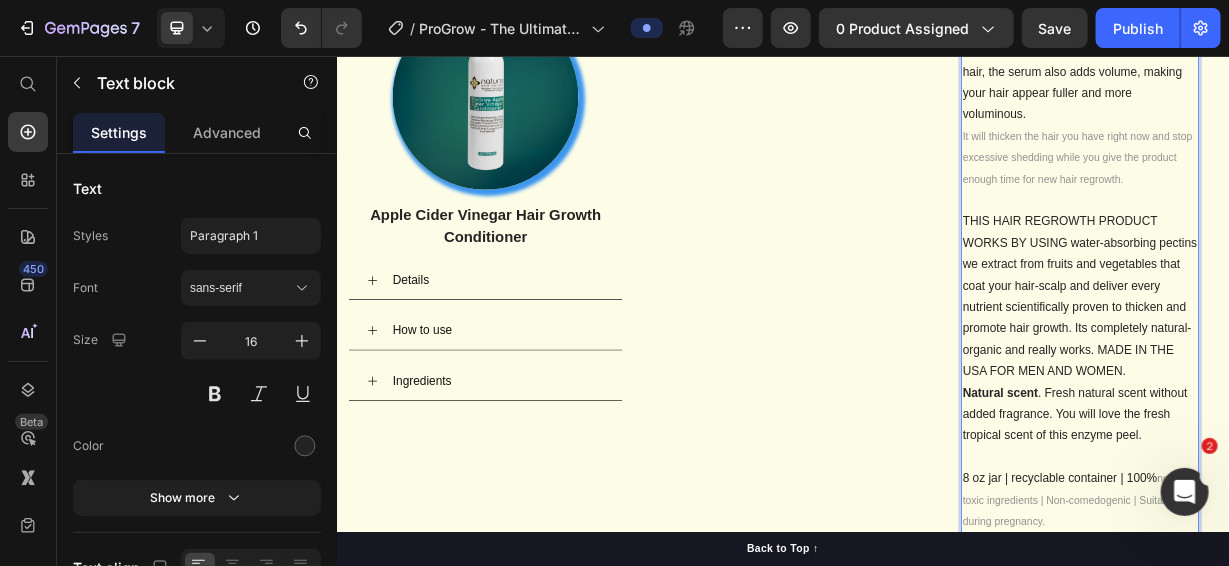 click on "THIS HAIR REGROWTH PRODUCT WORKS BY USING water-absorbing pectins we extract from fruits and vegetables that coat your hair-scalp and deliver every nutrient scientifically proven to thicken and promote hair growth. Its completely natural-organic and really works. MADE IN THE USA FOR MEN AND WOMEN." at bounding box center [1336, 378] 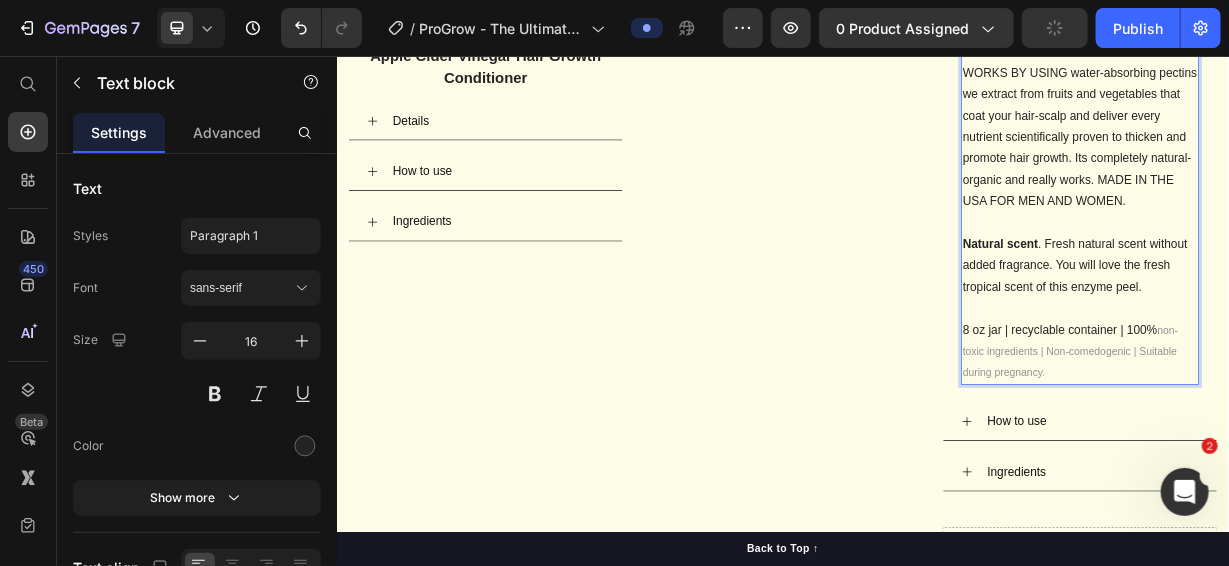 scroll, scrollTop: 5884, scrollLeft: 0, axis: vertical 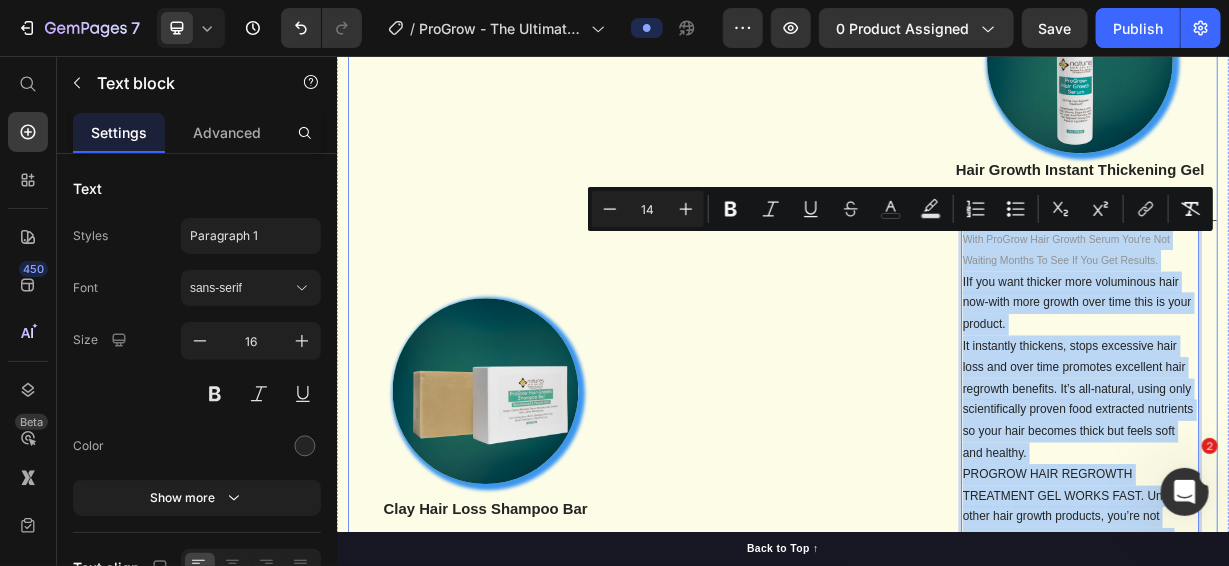 drag, startPoint x: 1288, startPoint y: 440, endPoint x: 1134, endPoint y: 290, distance: 214.97906 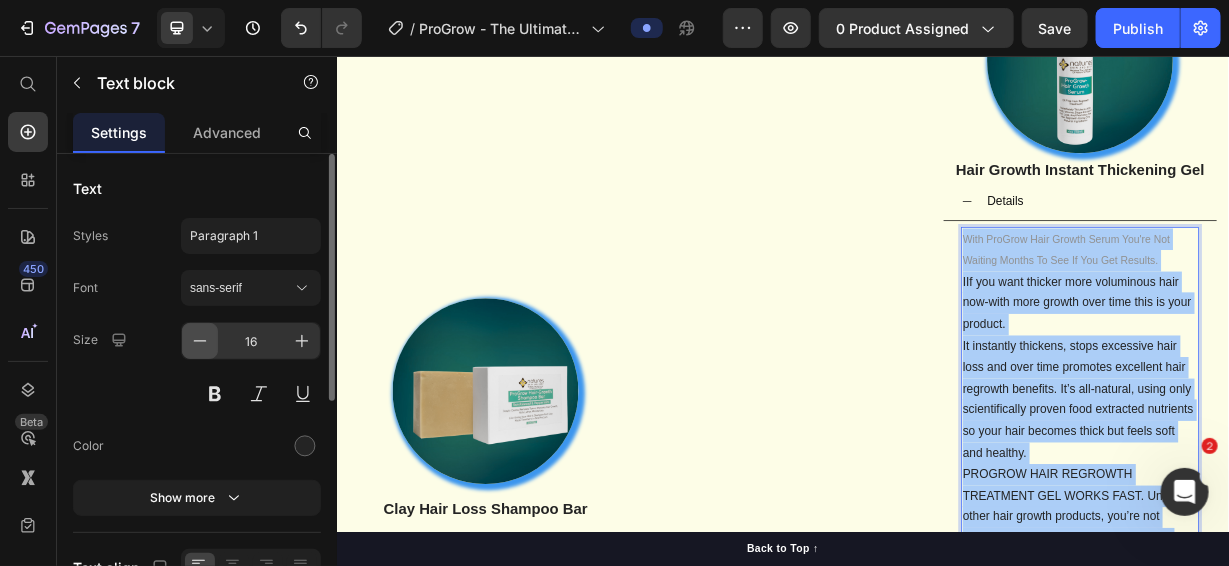 click 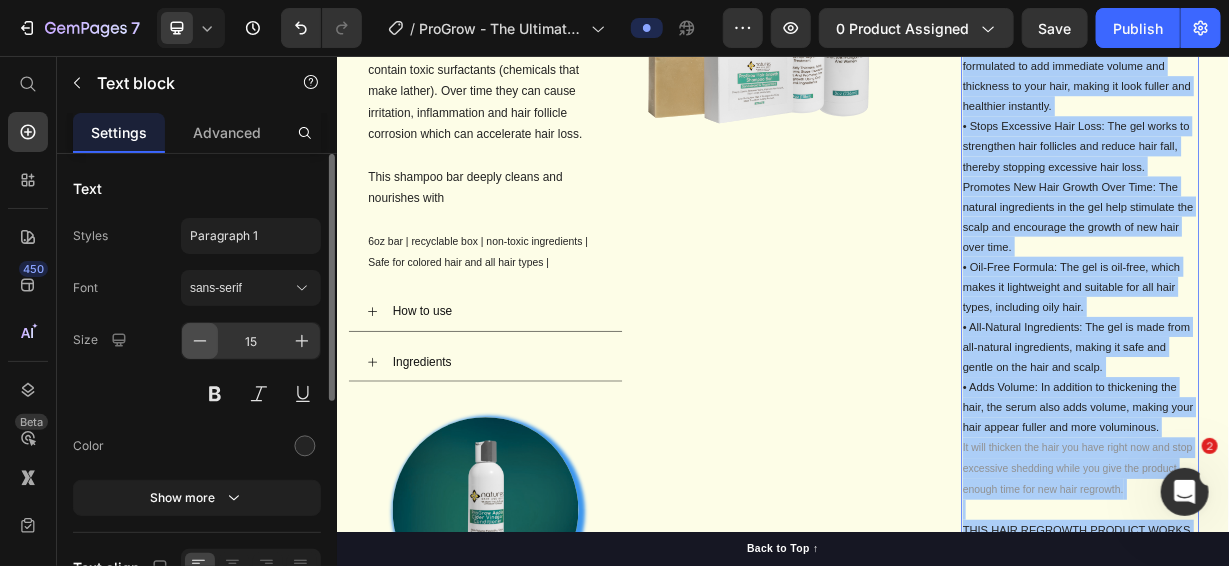 scroll, scrollTop: 3502, scrollLeft: 0, axis: vertical 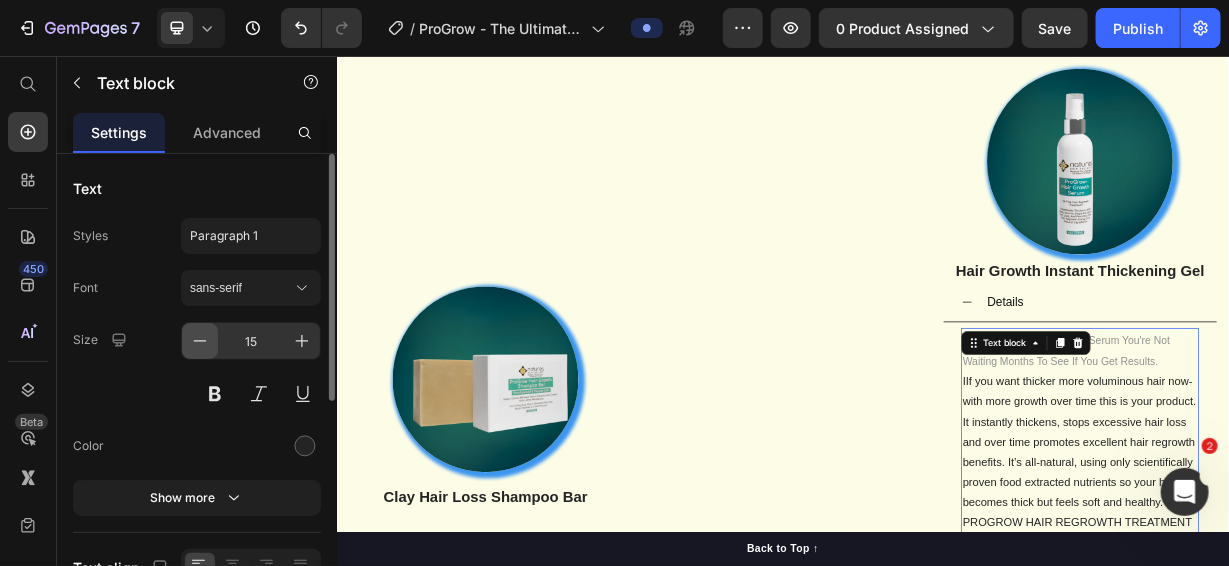 click 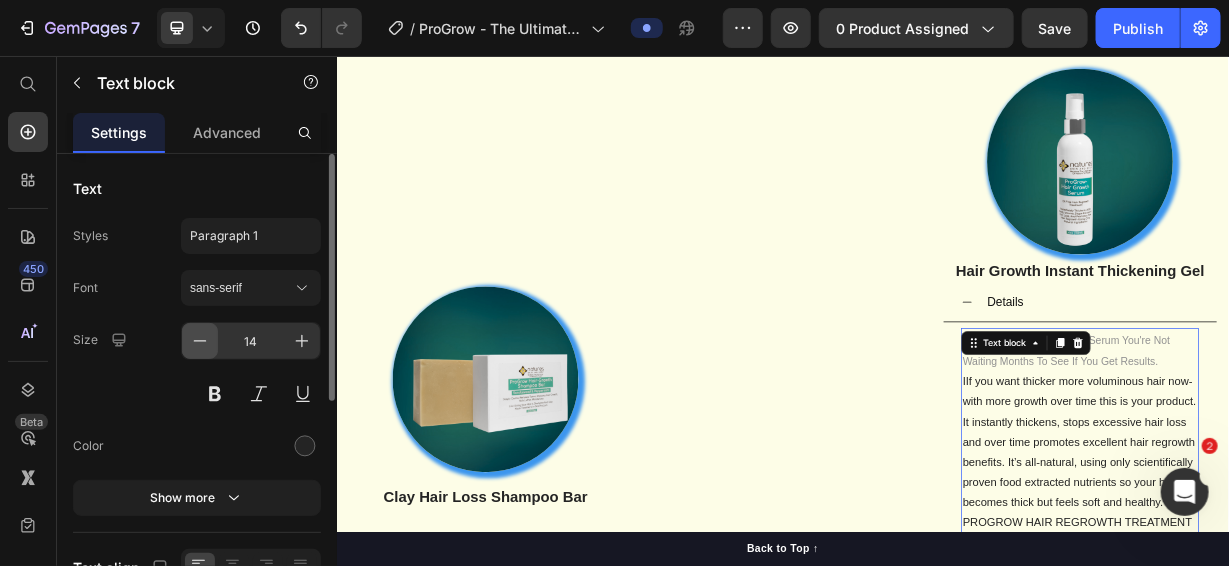 scroll, scrollTop: 3389, scrollLeft: 0, axis: vertical 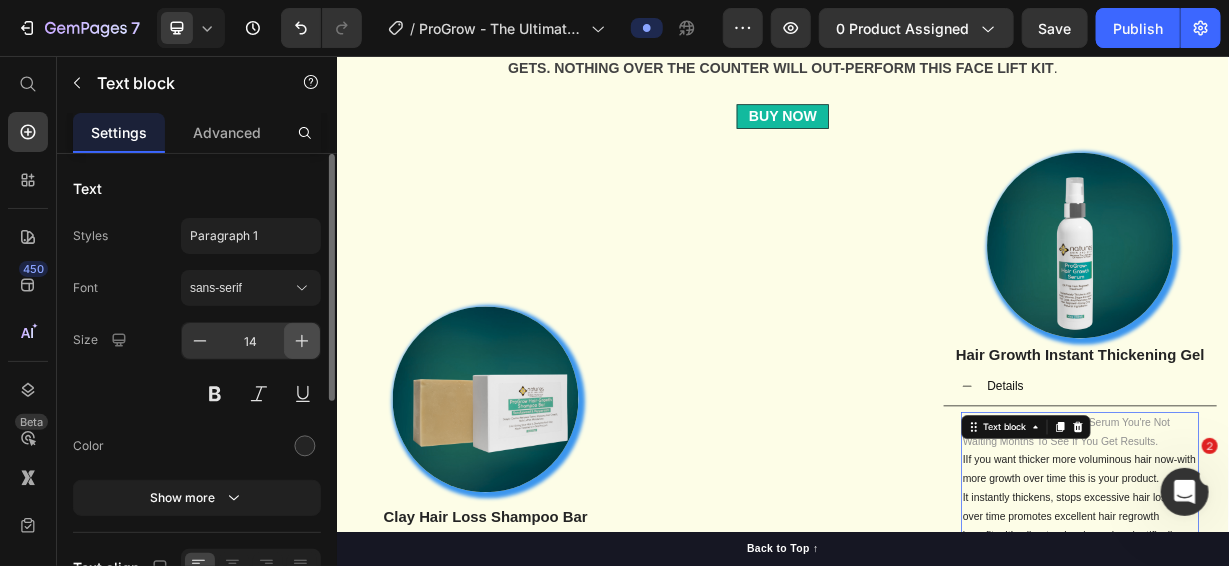 click 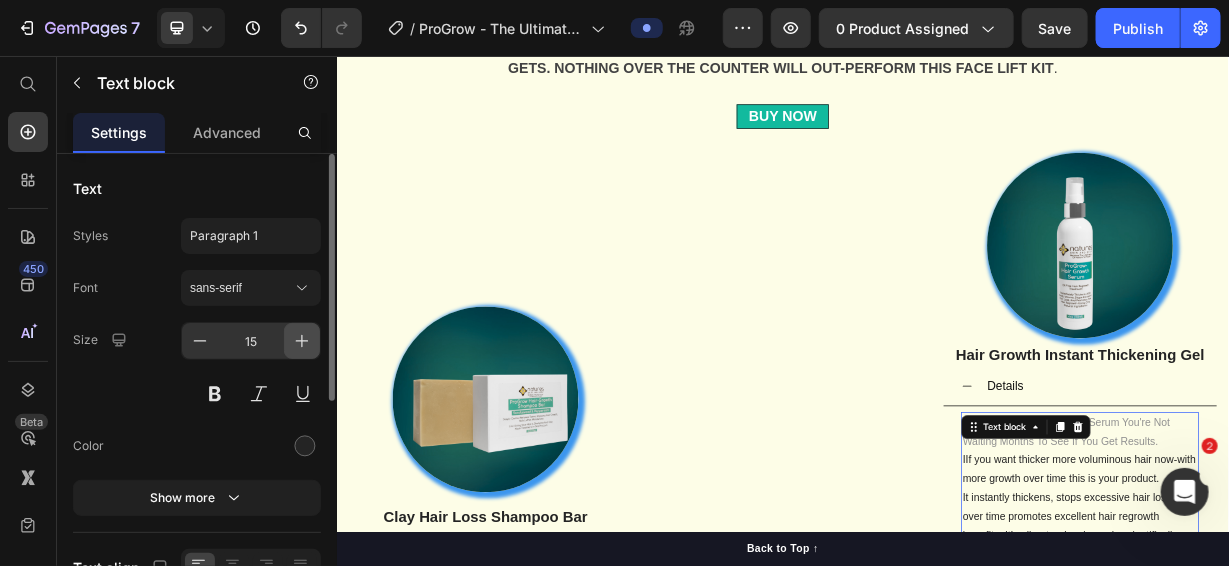 scroll, scrollTop: 3502, scrollLeft: 0, axis: vertical 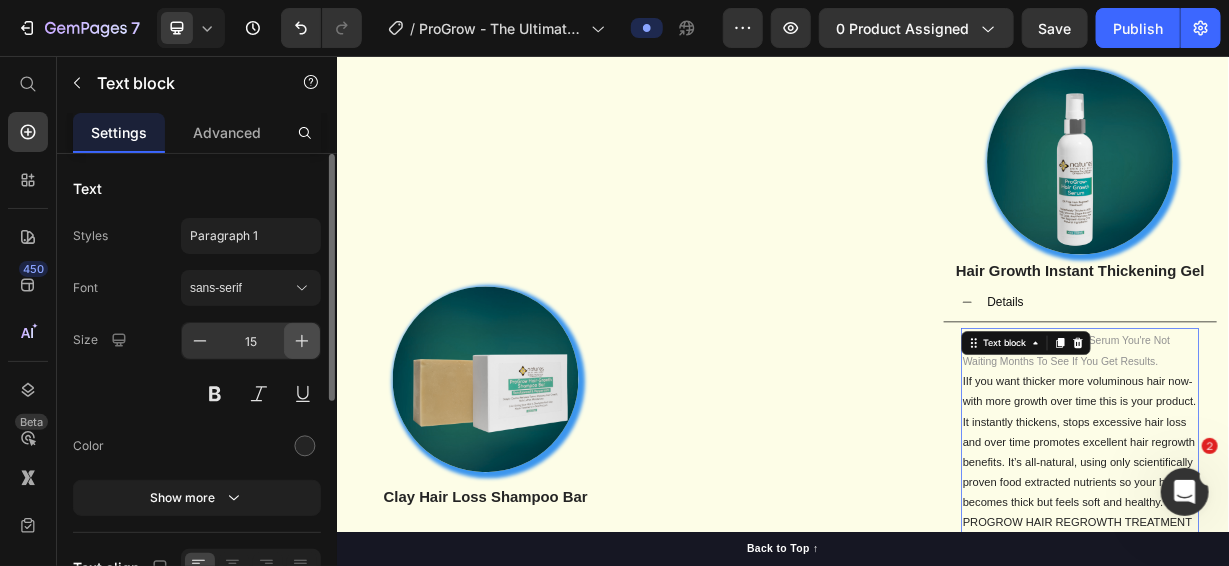 click 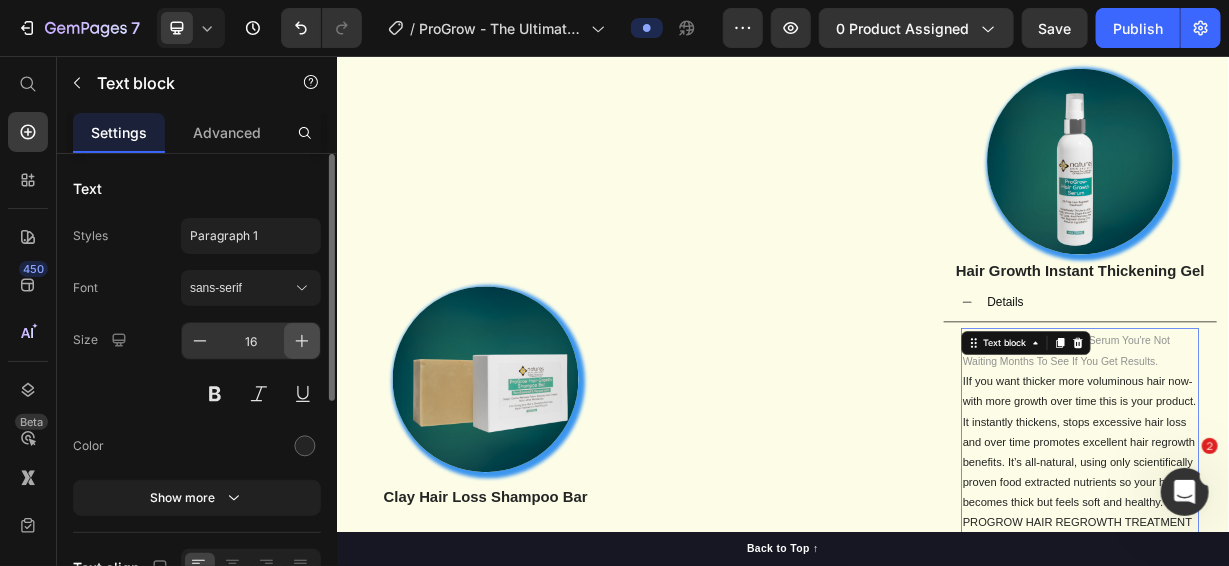 scroll, scrollTop: 3660, scrollLeft: 0, axis: vertical 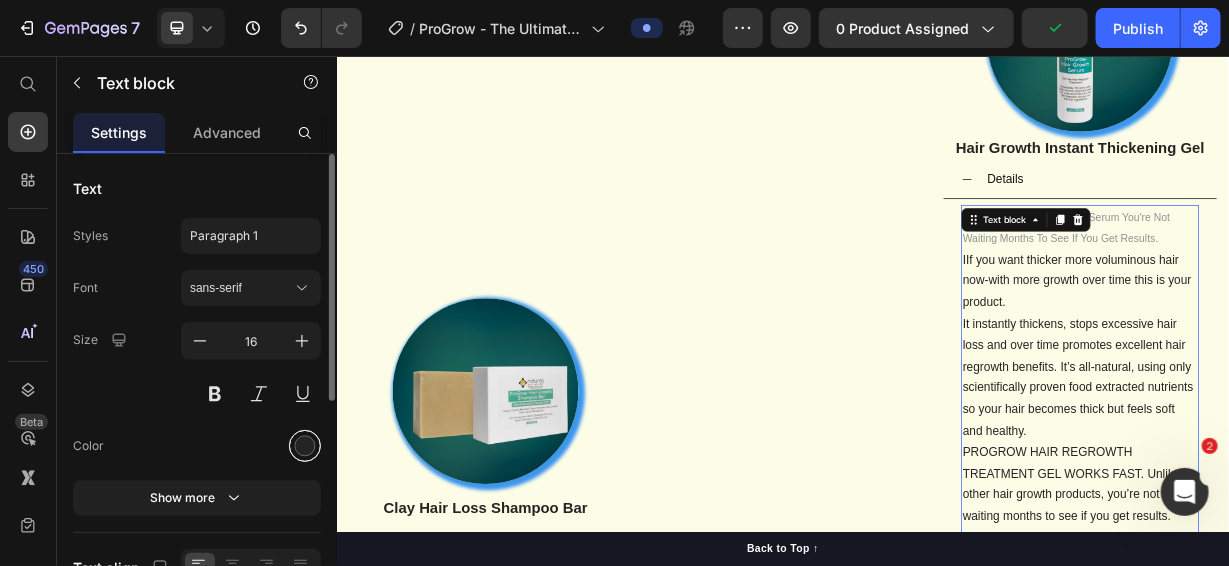 click at bounding box center [305, 446] 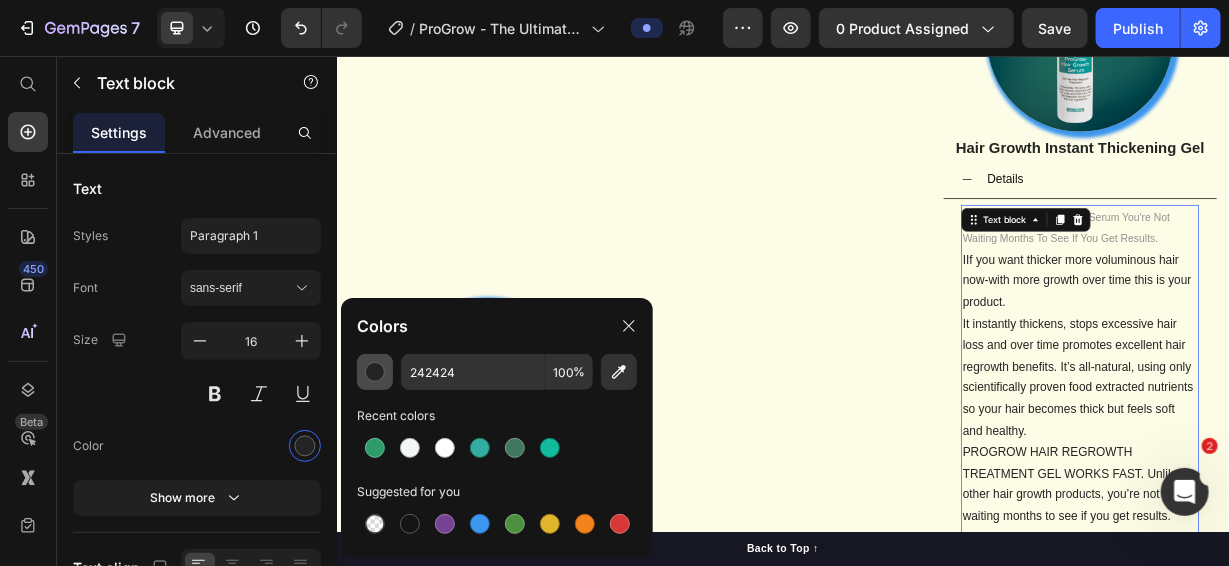 click at bounding box center (375, 372) 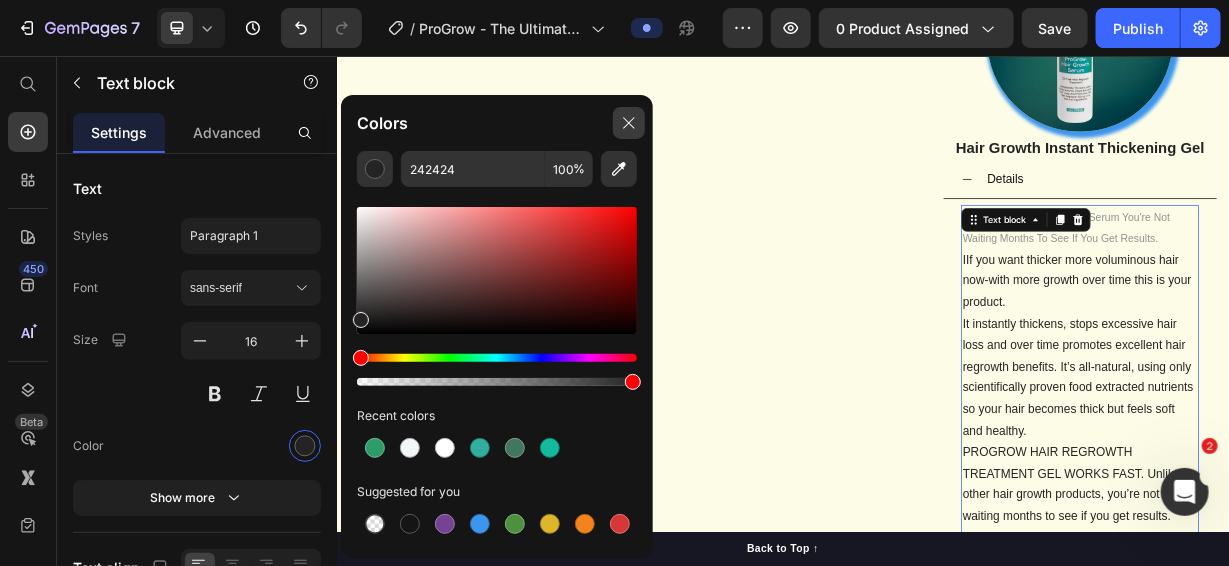 click 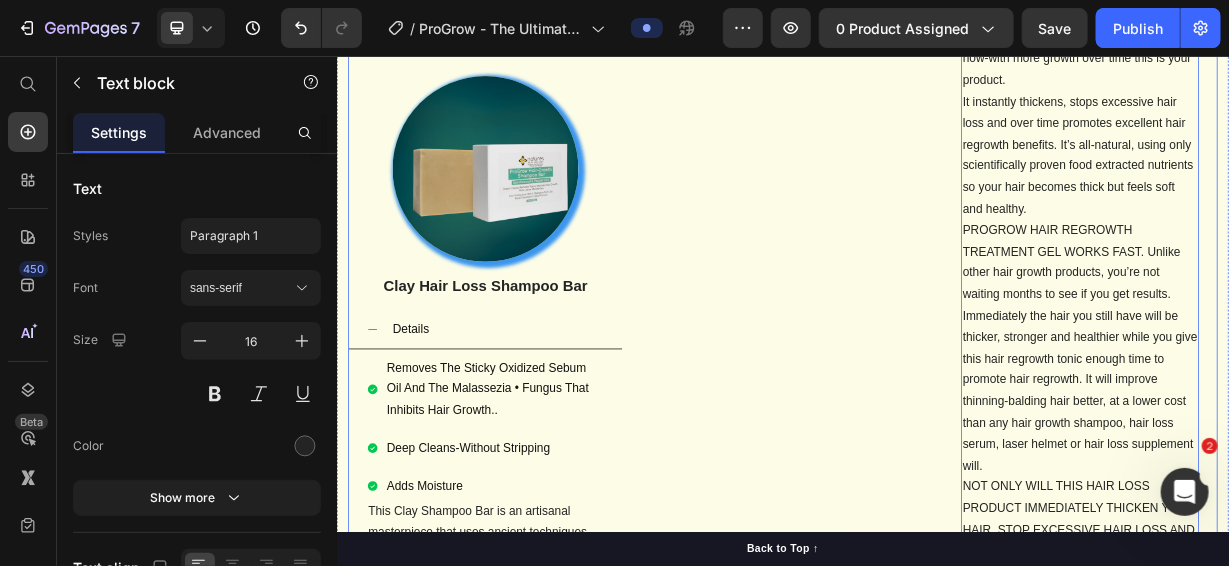 scroll, scrollTop: 3960, scrollLeft: 0, axis: vertical 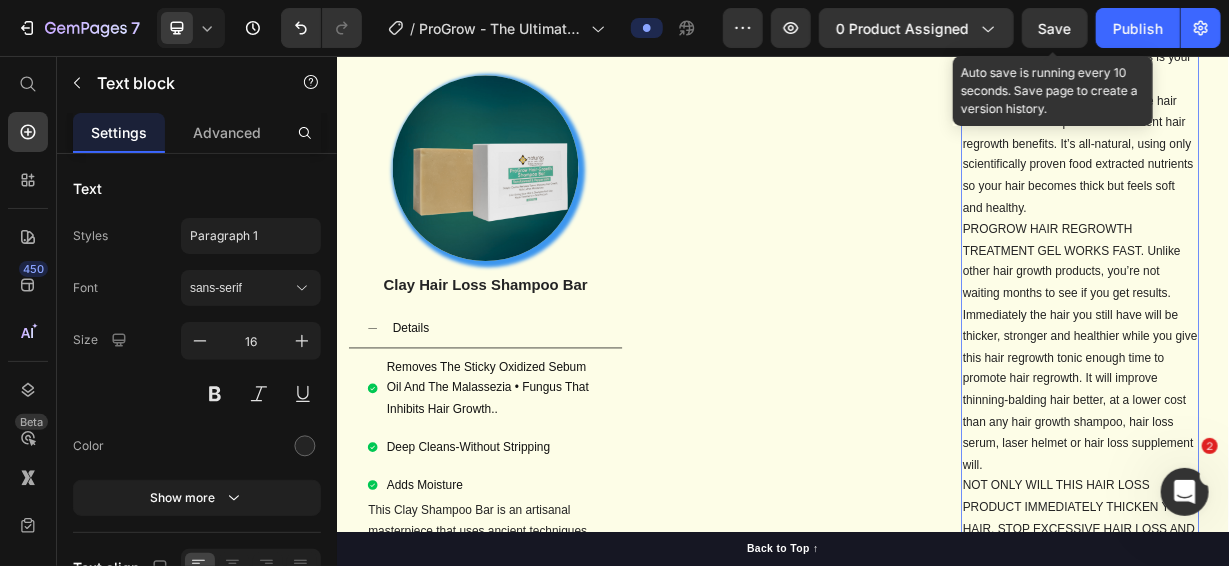 click on "Save" at bounding box center [1055, 28] 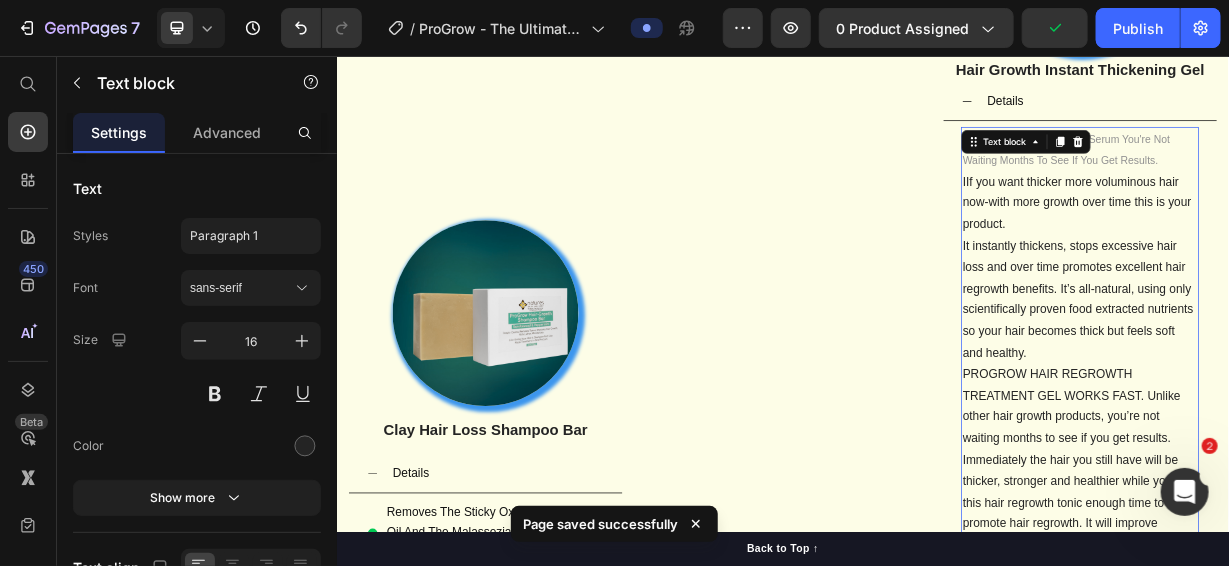 scroll, scrollTop: 3760, scrollLeft: 0, axis: vertical 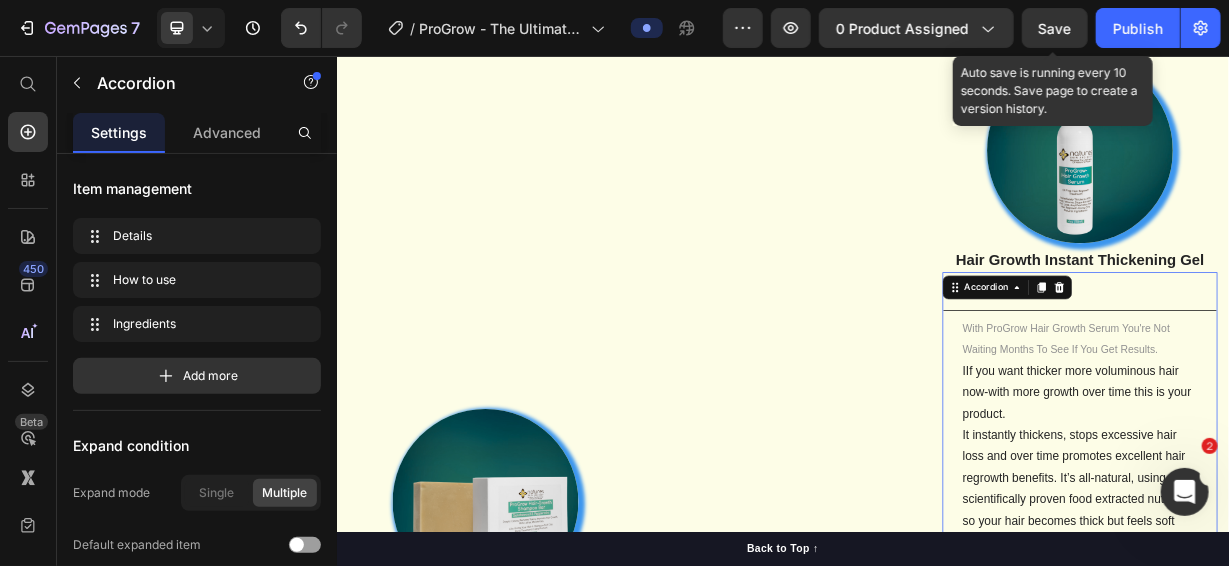 click on "Save" at bounding box center [1055, 28] 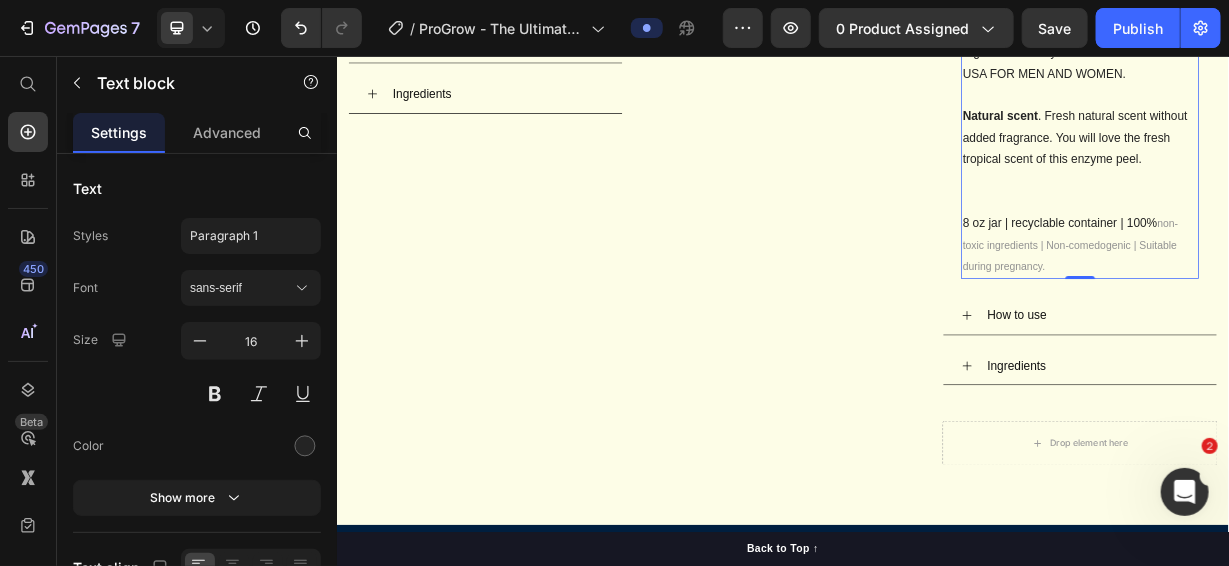 scroll, scrollTop: 6017, scrollLeft: 0, axis: vertical 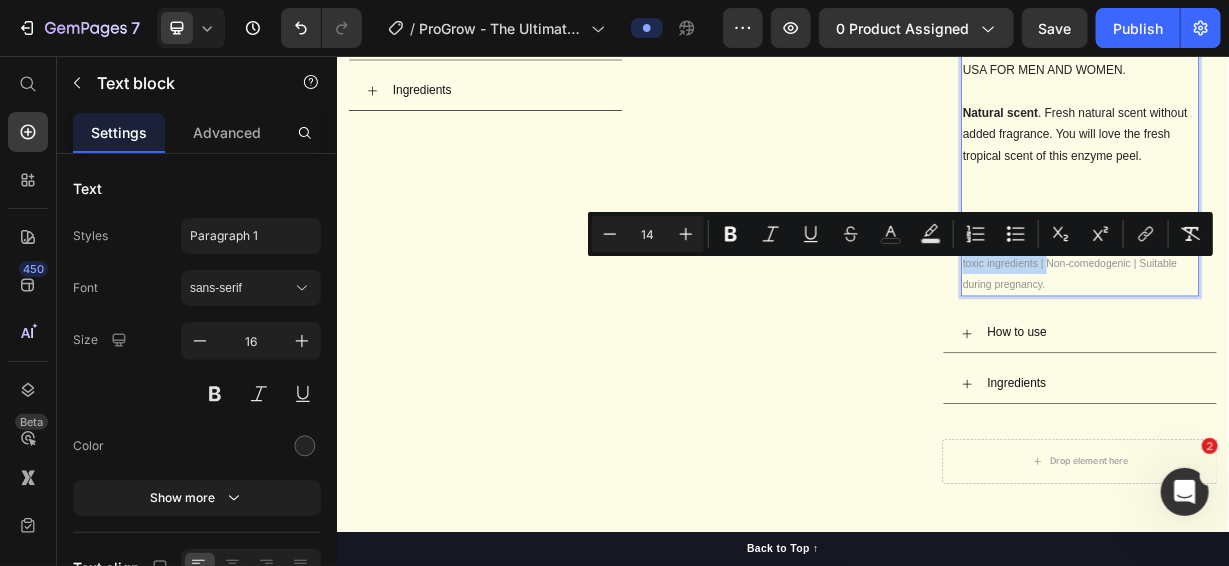 drag, startPoint x: 1286, startPoint y: 365, endPoint x: 1258, endPoint y: 339, distance: 38.209946 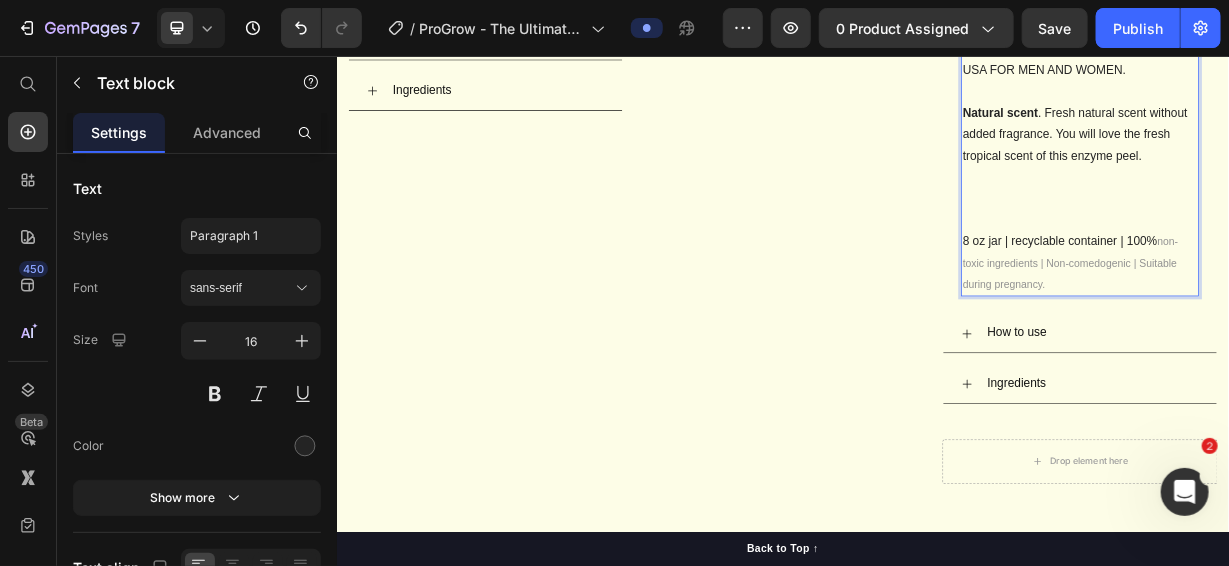 click on "non-toxic ingredients | Non-comedogenic | Suitable during pregnancy." at bounding box center (1323, 334) 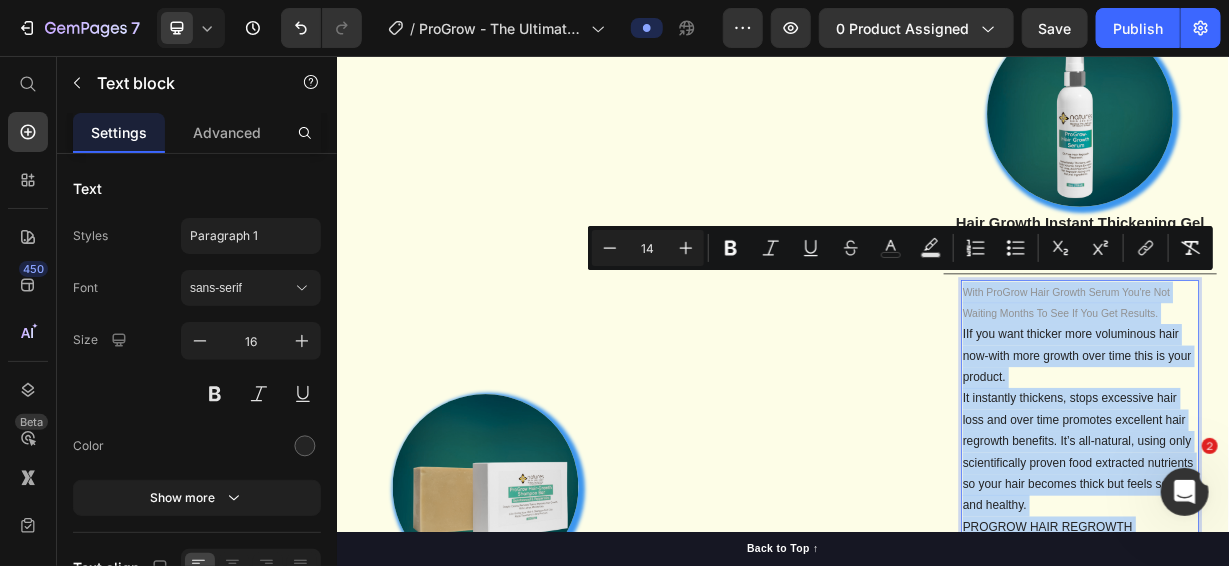 drag, startPoint x: 1280, startPoint y: 398, endPoint x: 1172, endPoint y: 69, distance: 346.273 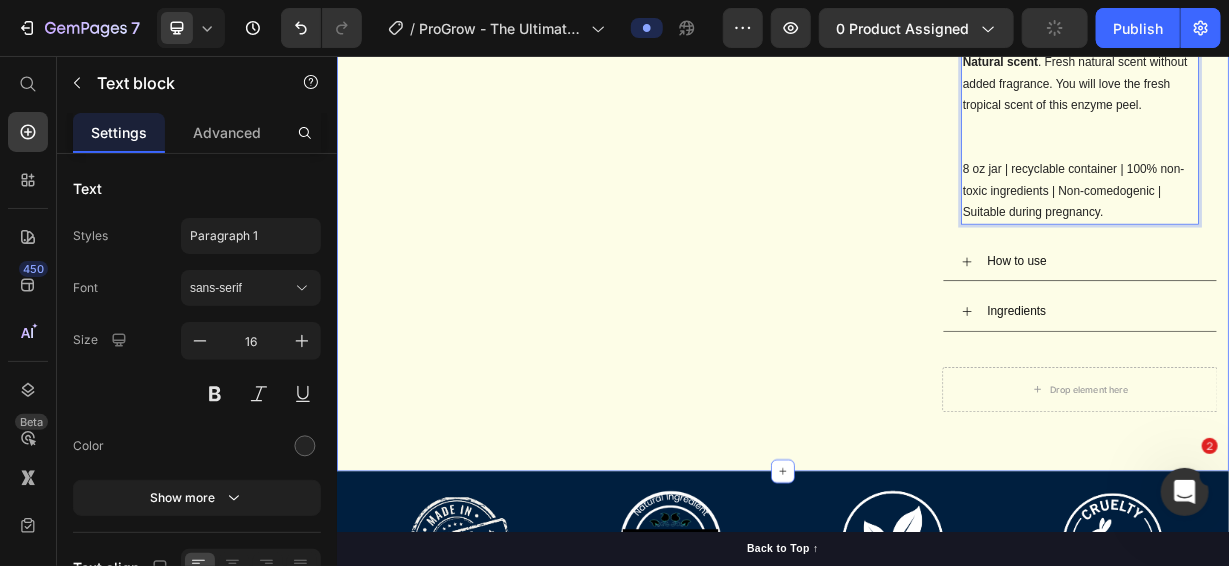 scroll, scrollTop: 5541, scrollLeft: 0, axis: vertical 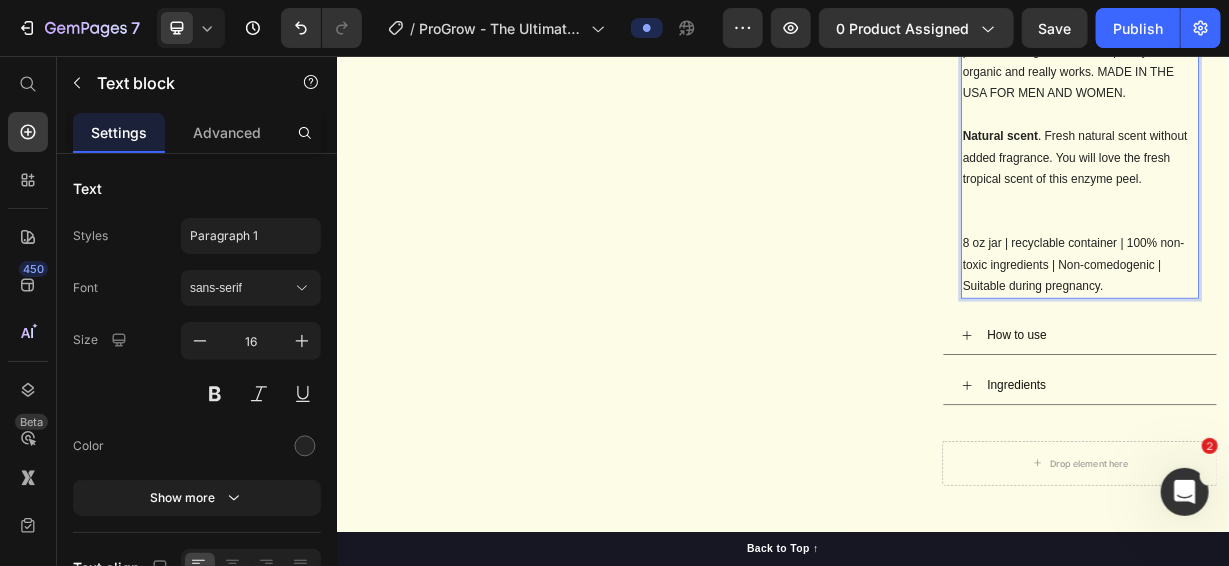 click at bounding box center (1336, 278) 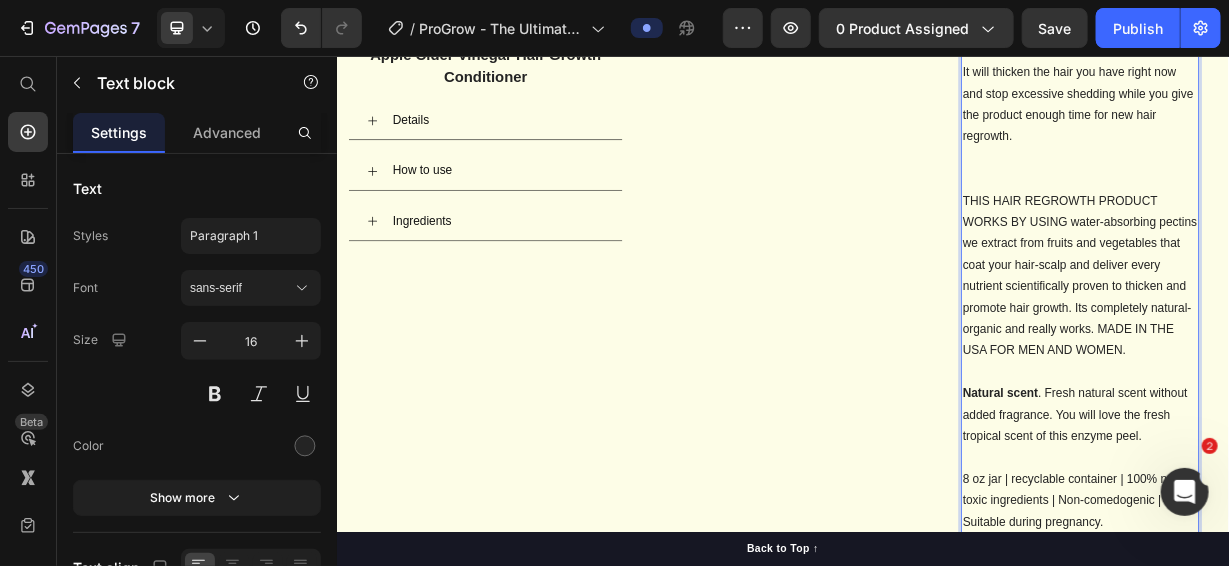 scroll, scrollTop: 5141, scrollLeft: 0, axis: vertical 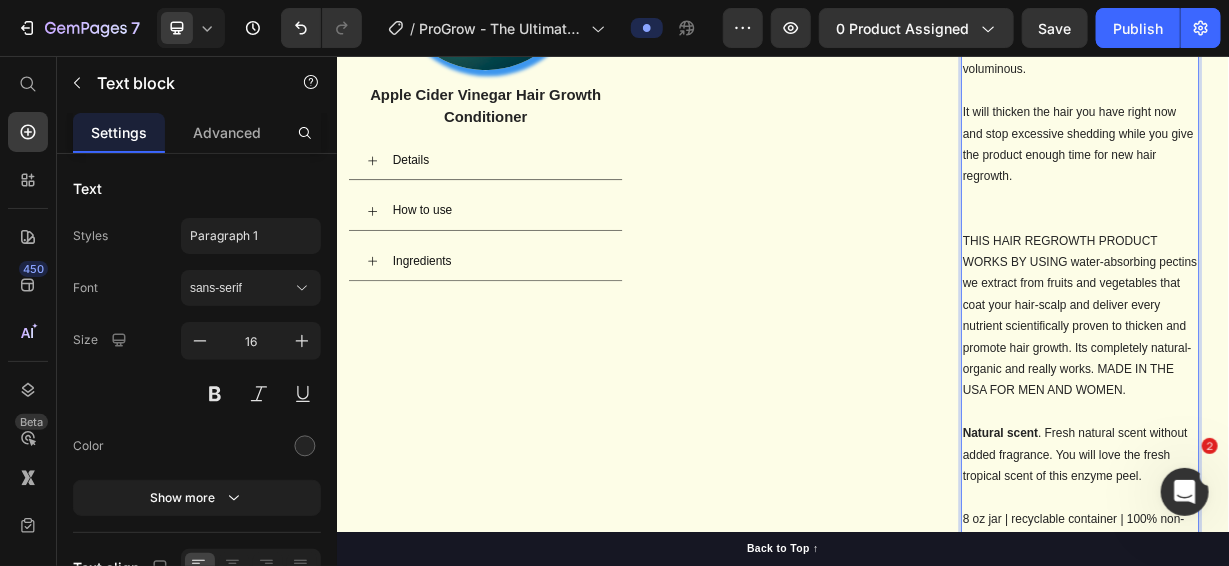 click at bounding box center (1336, 275) 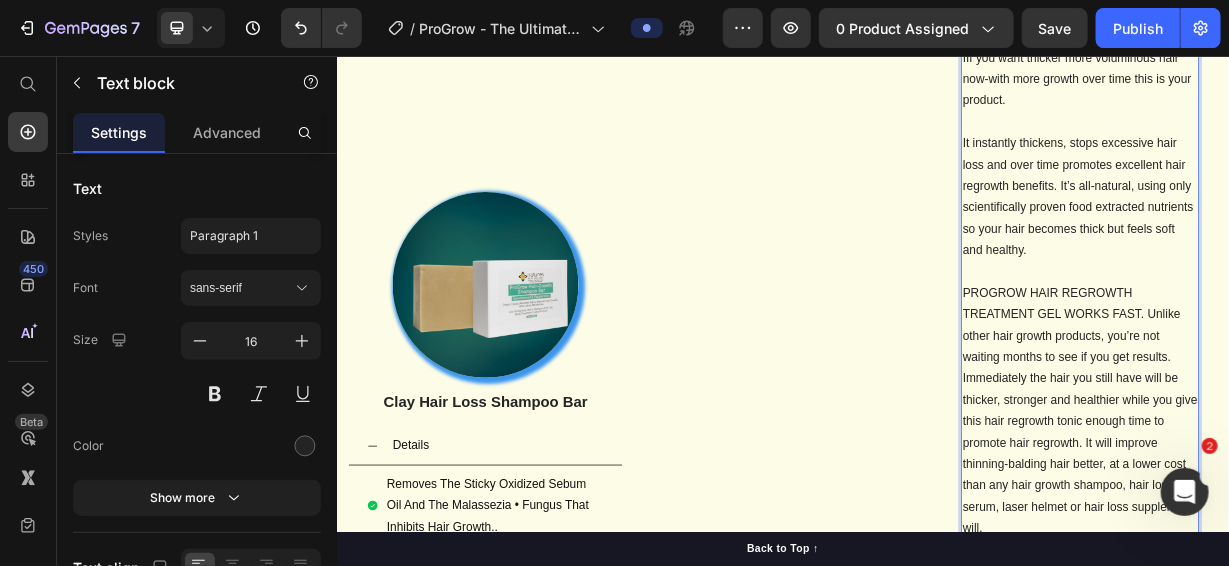 scroll, scrollTop: 3041, scrollLeft: 0, axis: vertical 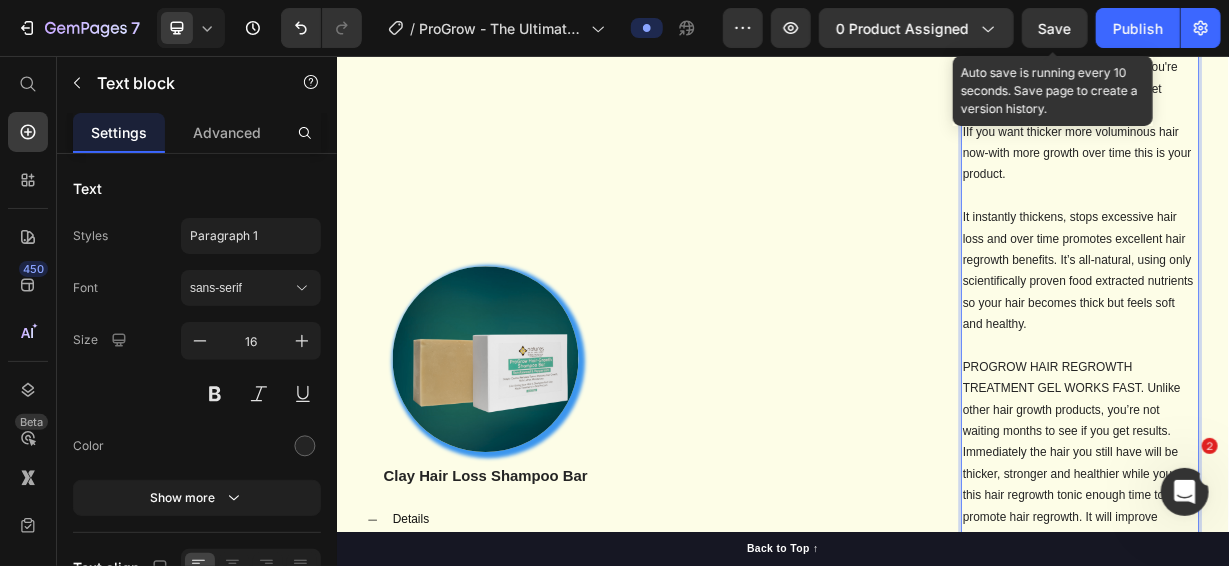 click on "Save" at bounding box center (1055, 28) 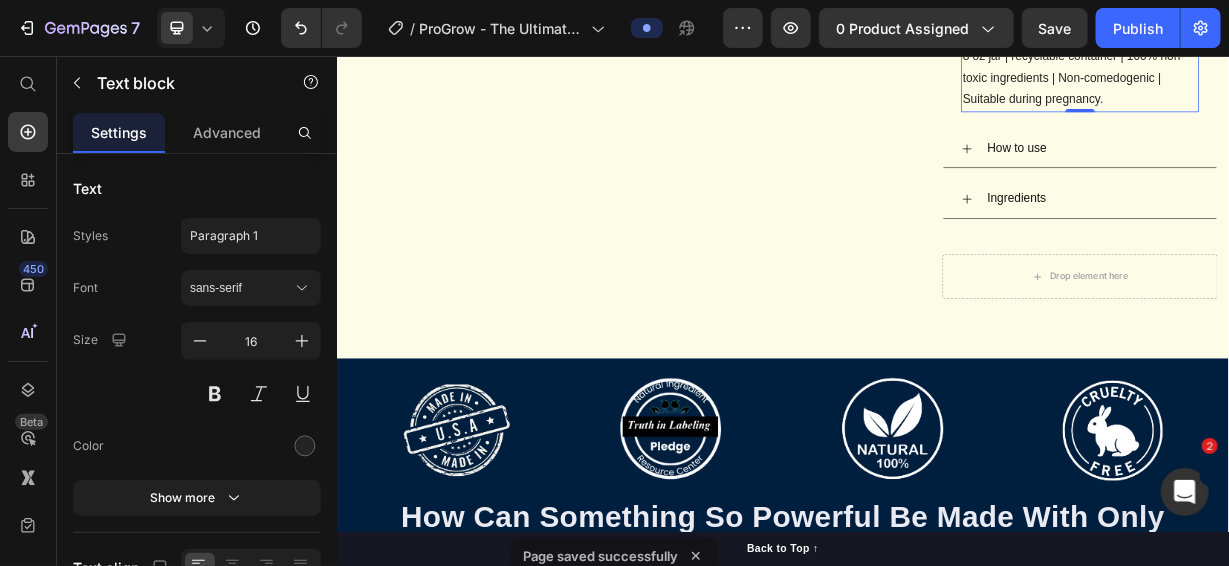 scroll, scrollTop: 5740, scrollLeft: 0, axis: vertical 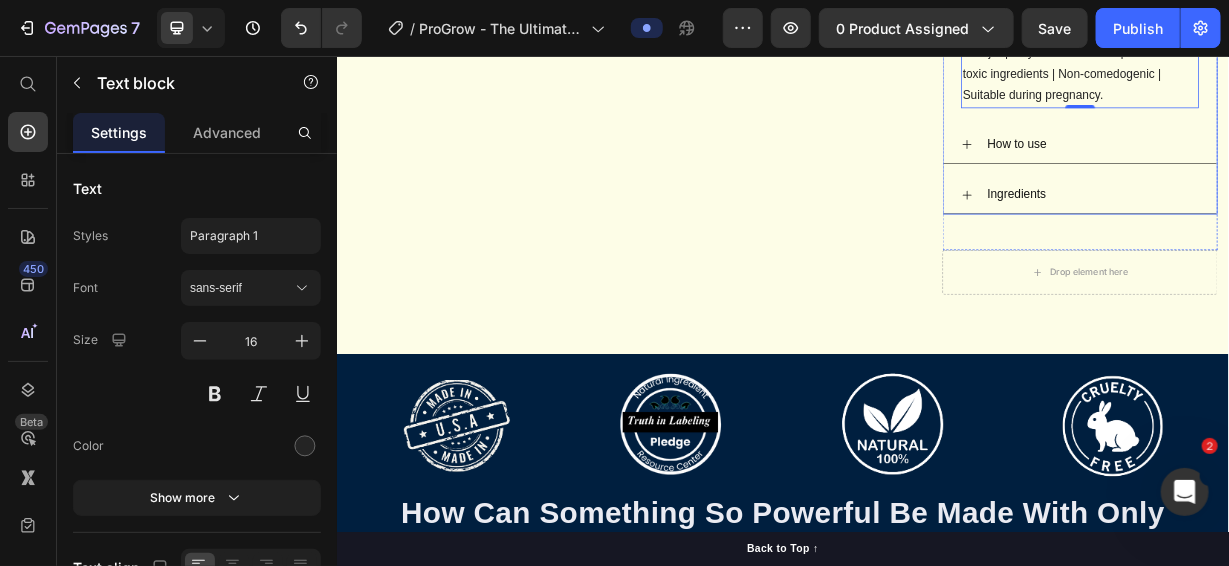 click on "How to use" at bounding box center [1336, 175] 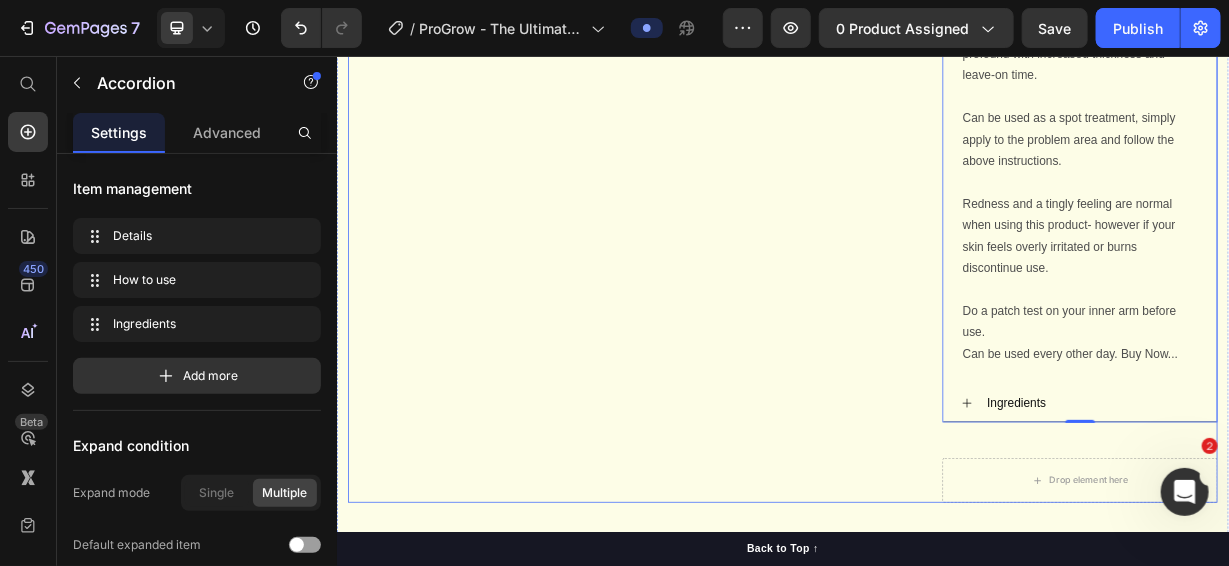 scroll, scrollTop: 6140, scrollLeft: 0, axis: vertical 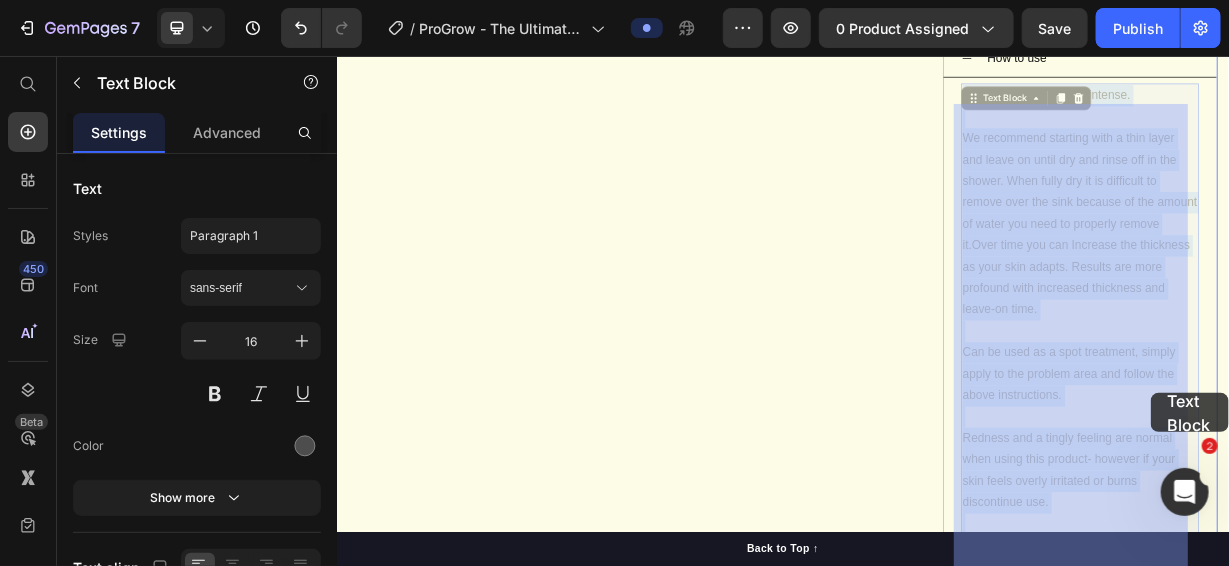 drag, startPoint x: 1458, startPoint y: 509, endPoint x: 1431, endPoint y: 509, distance: 27 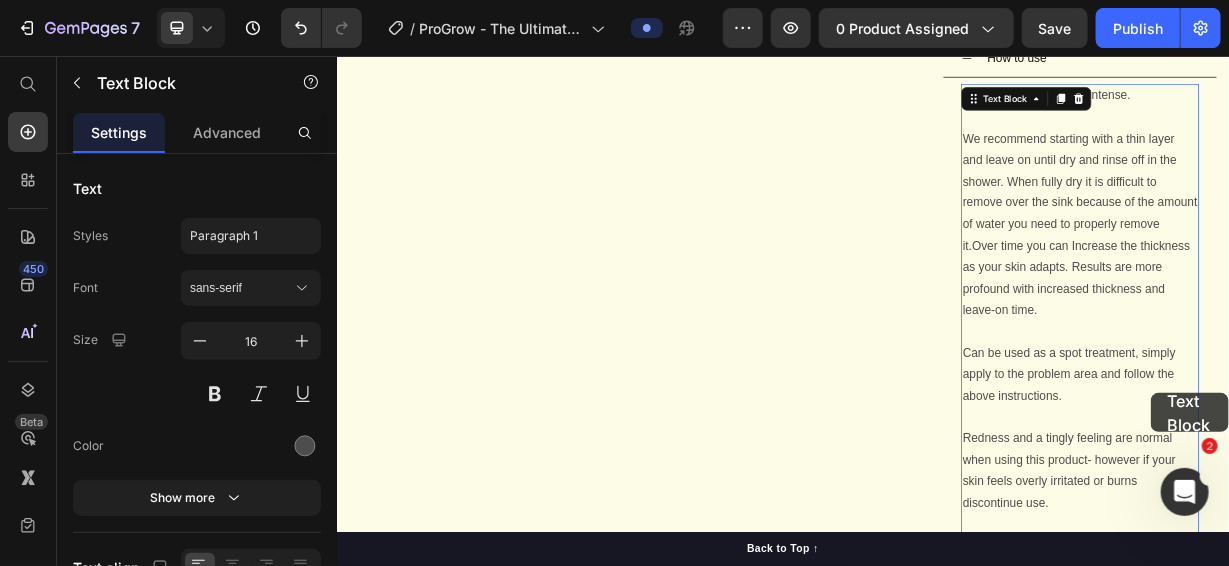 scroll, scrollTop: 5863, scrollLeft: 0, axis: vertical 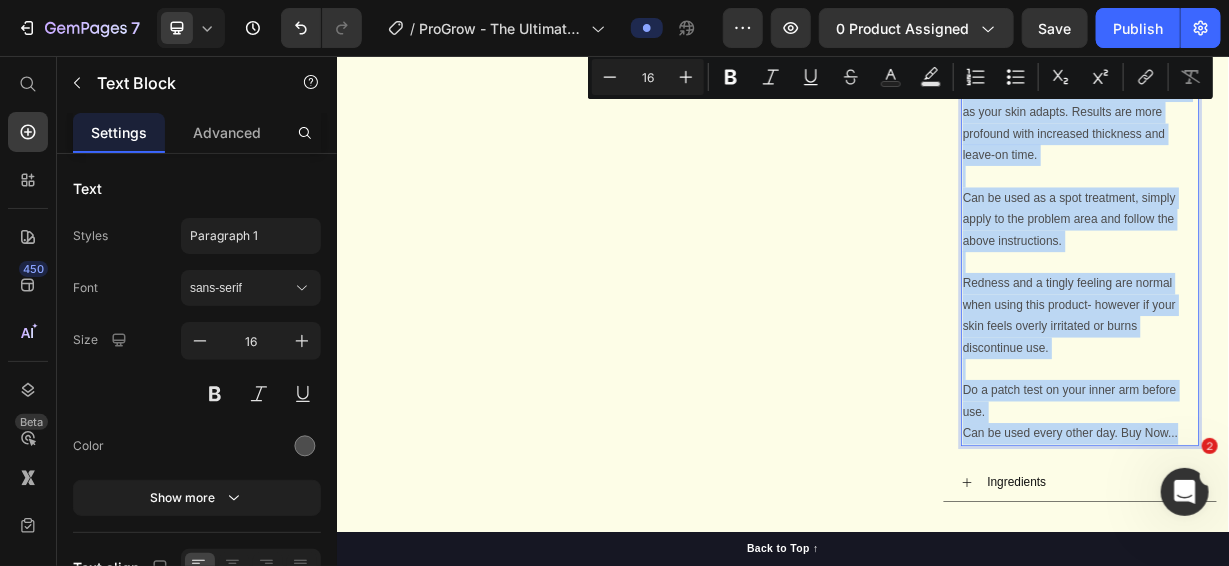 drag, startPoint x: 1166, startPoint y: 122, endPoint x: 1457, endPoint y: 575, distance: 538.41437 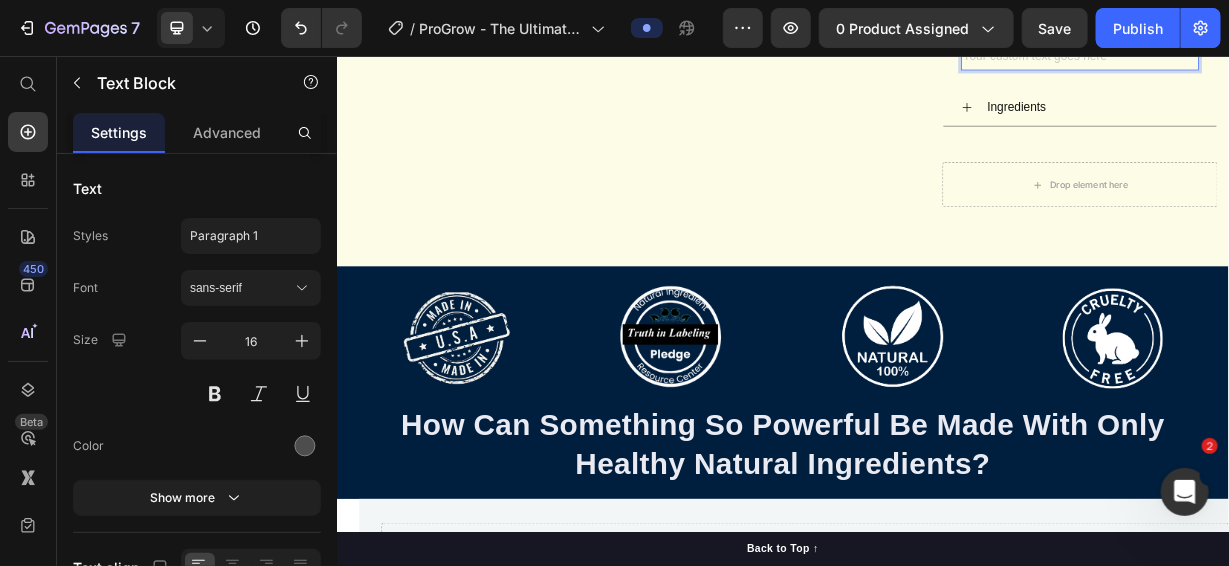 scroll, scrollTop: 5907, scrollLeft: 0, axis: vertical 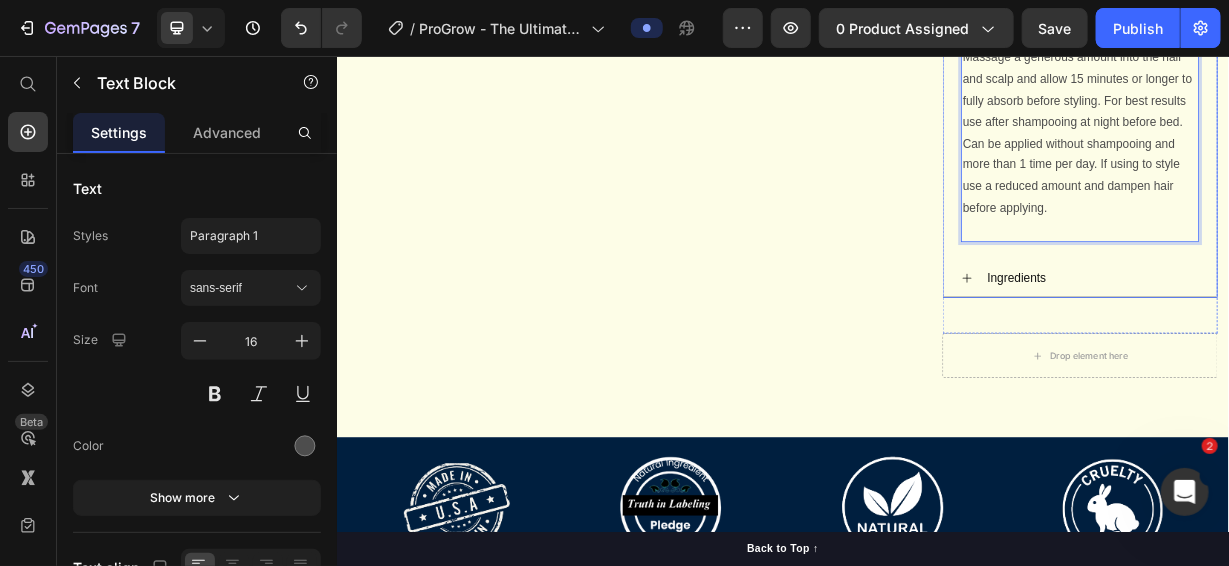 click 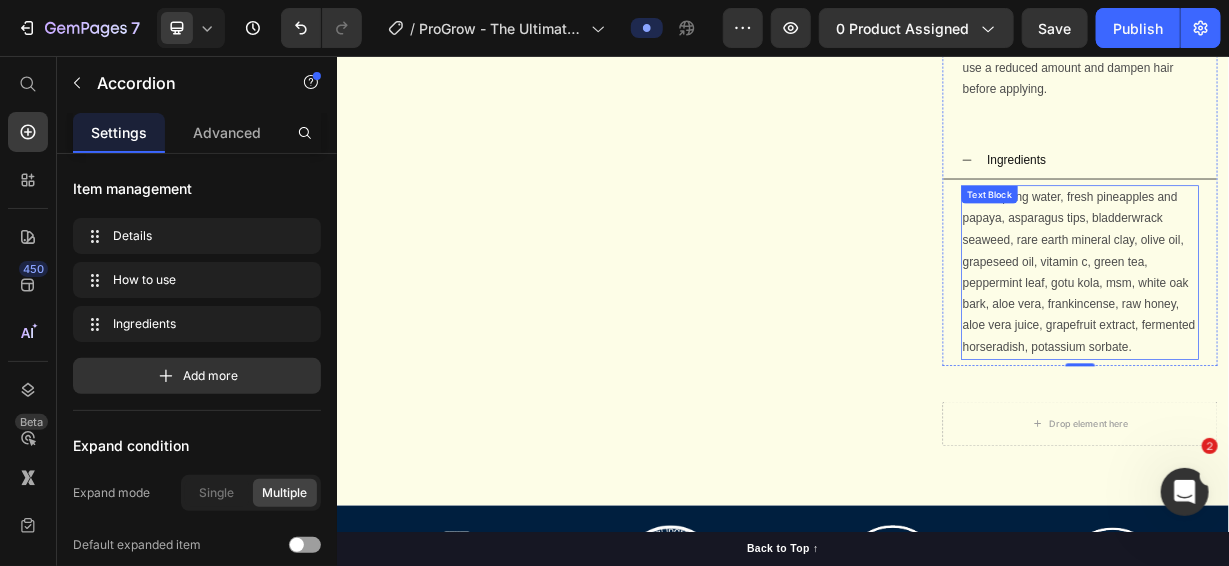 scroll, scrollTop: 6107, scrollLeft: 0, axis: vertical 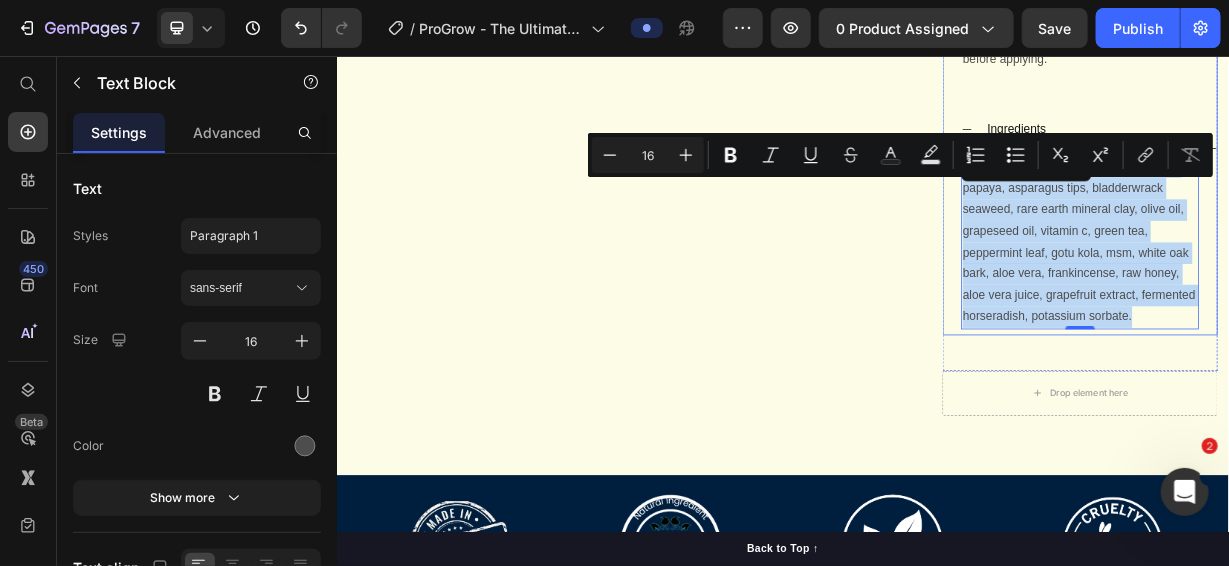 drag, startPoint x: 1473, startPoint y: 428, endPoint x: 1165, endPoint y: 232, distance: 365.07535 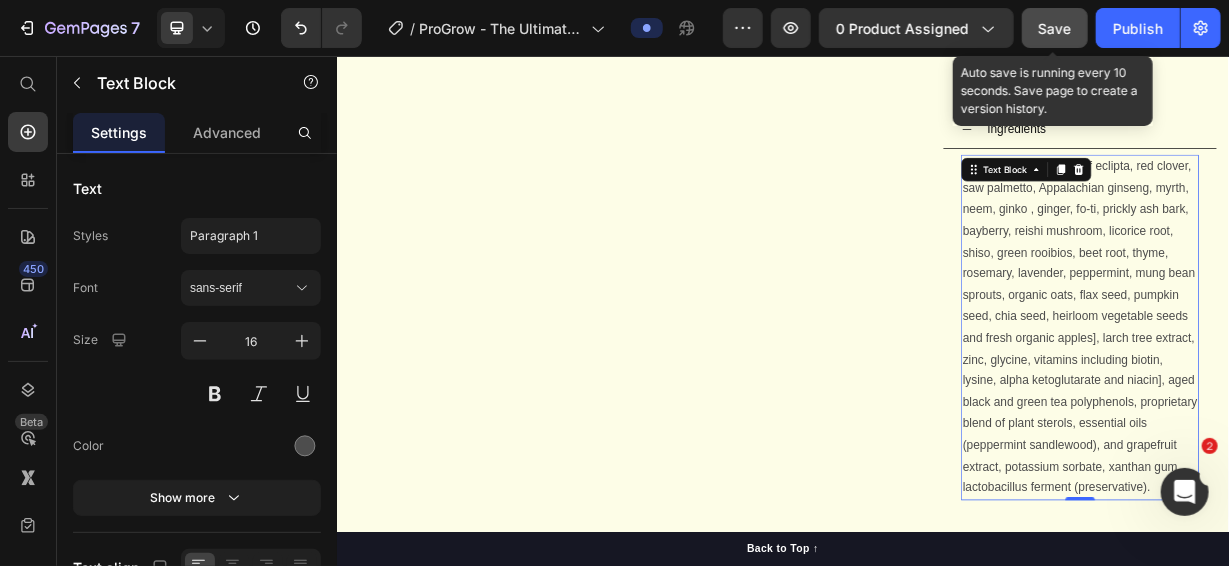 drag, startPoint x: 1060, startPoint y: 15, endPoint x: 780, endPoint y: 14, distance: 280.0018 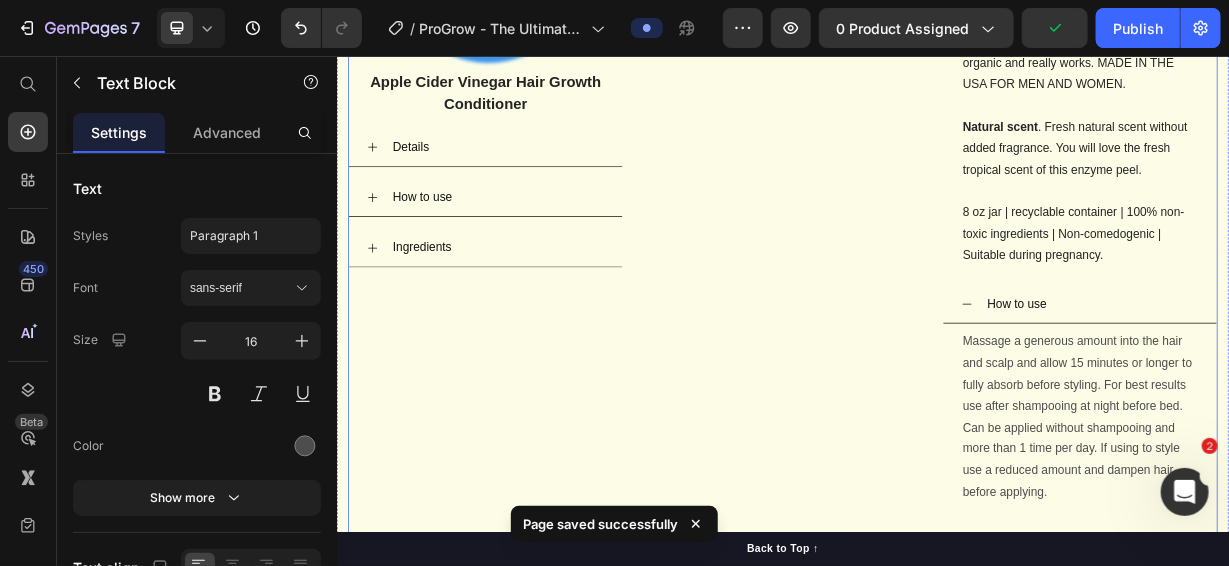 scroll, scrollTop: 5407, scrollLeft: 0, axis: vertical 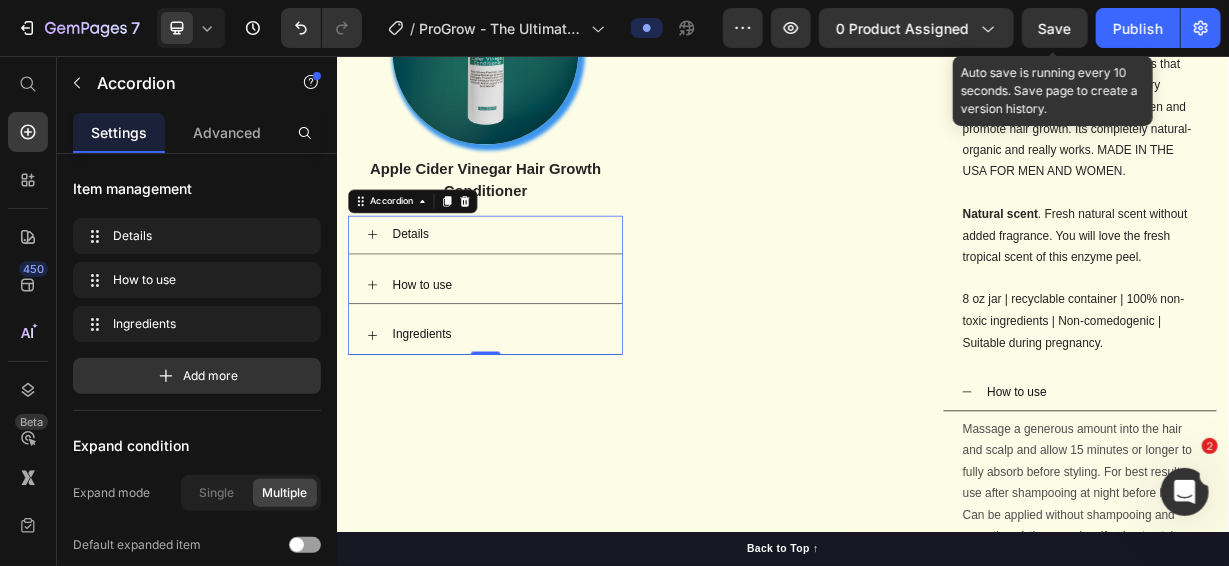 click on "Save" at bounding box center [1055, 28] 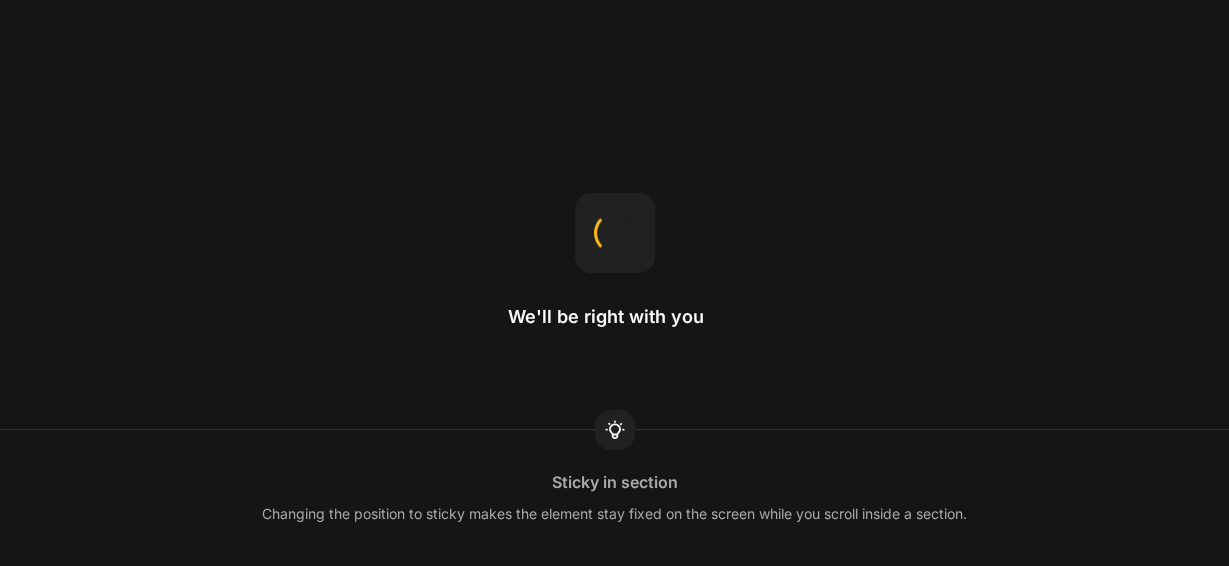 scroll, scrollTop: 0, scrollLeft: 0, axis: both 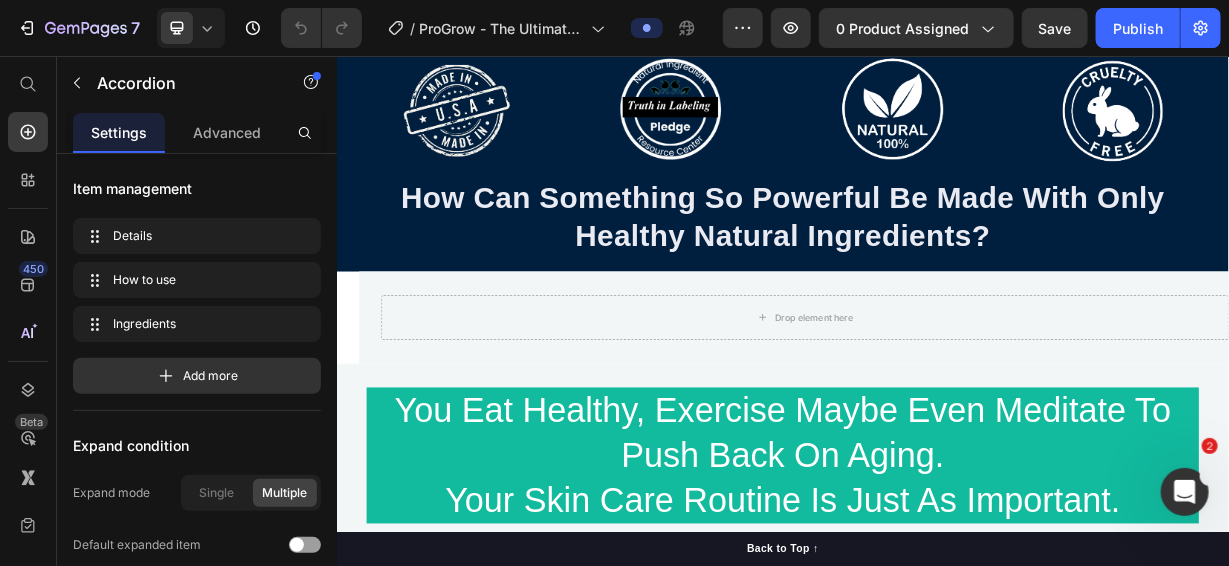 click on "Details" at bounding box center (552, -210) 